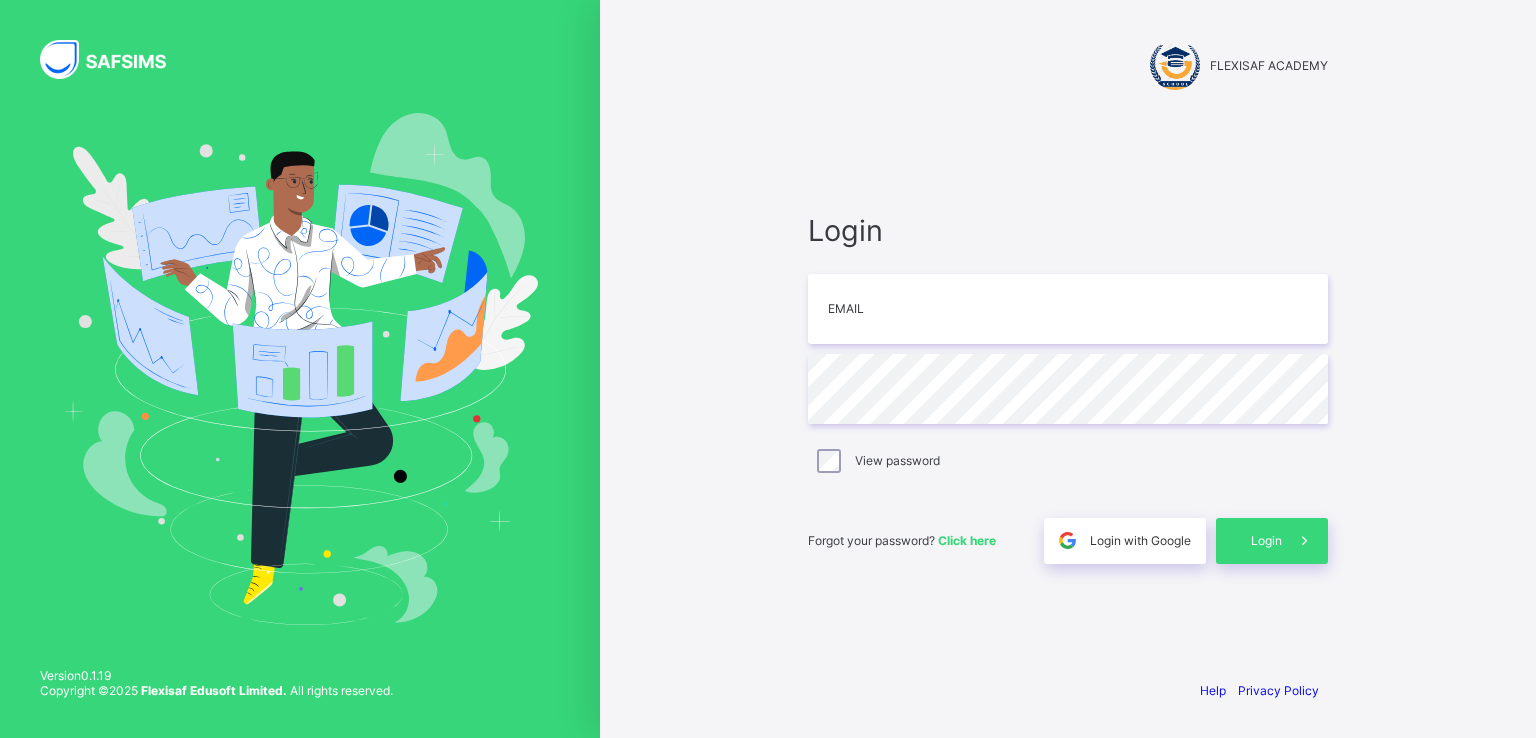 scroll, scrollTop: 0, scrollLeft: 0, axis: both 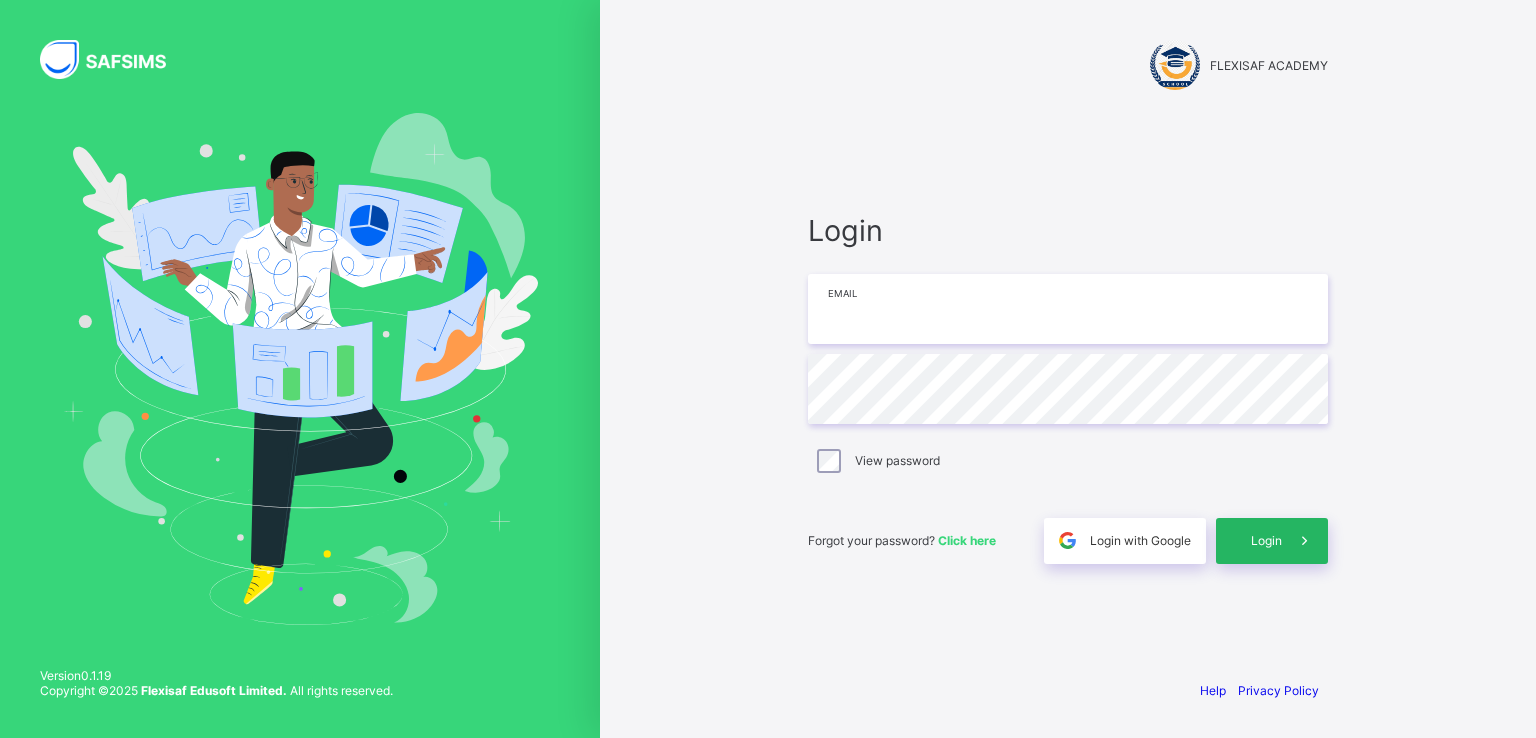 type on "**********" 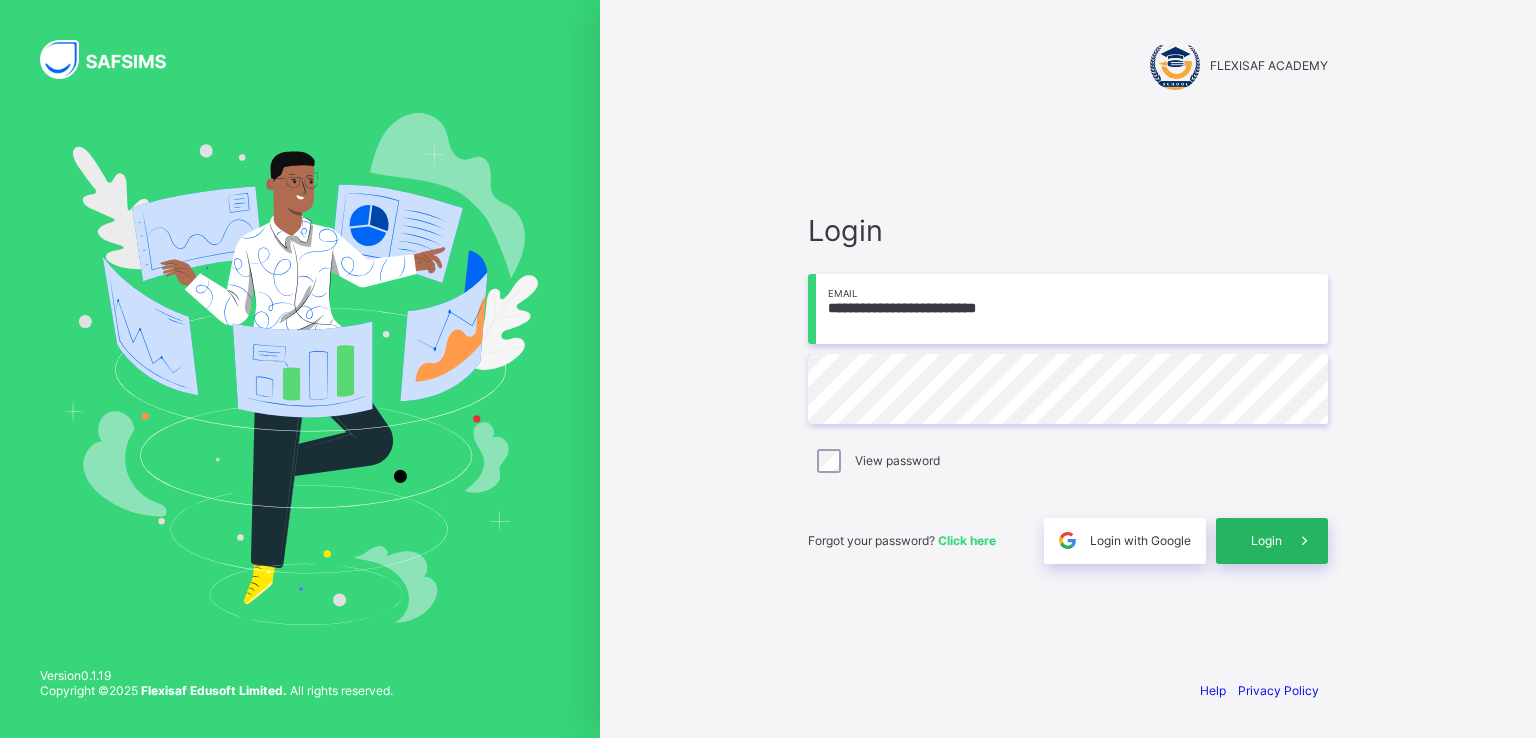 click on "Login" at bounding box center (1266, 540) 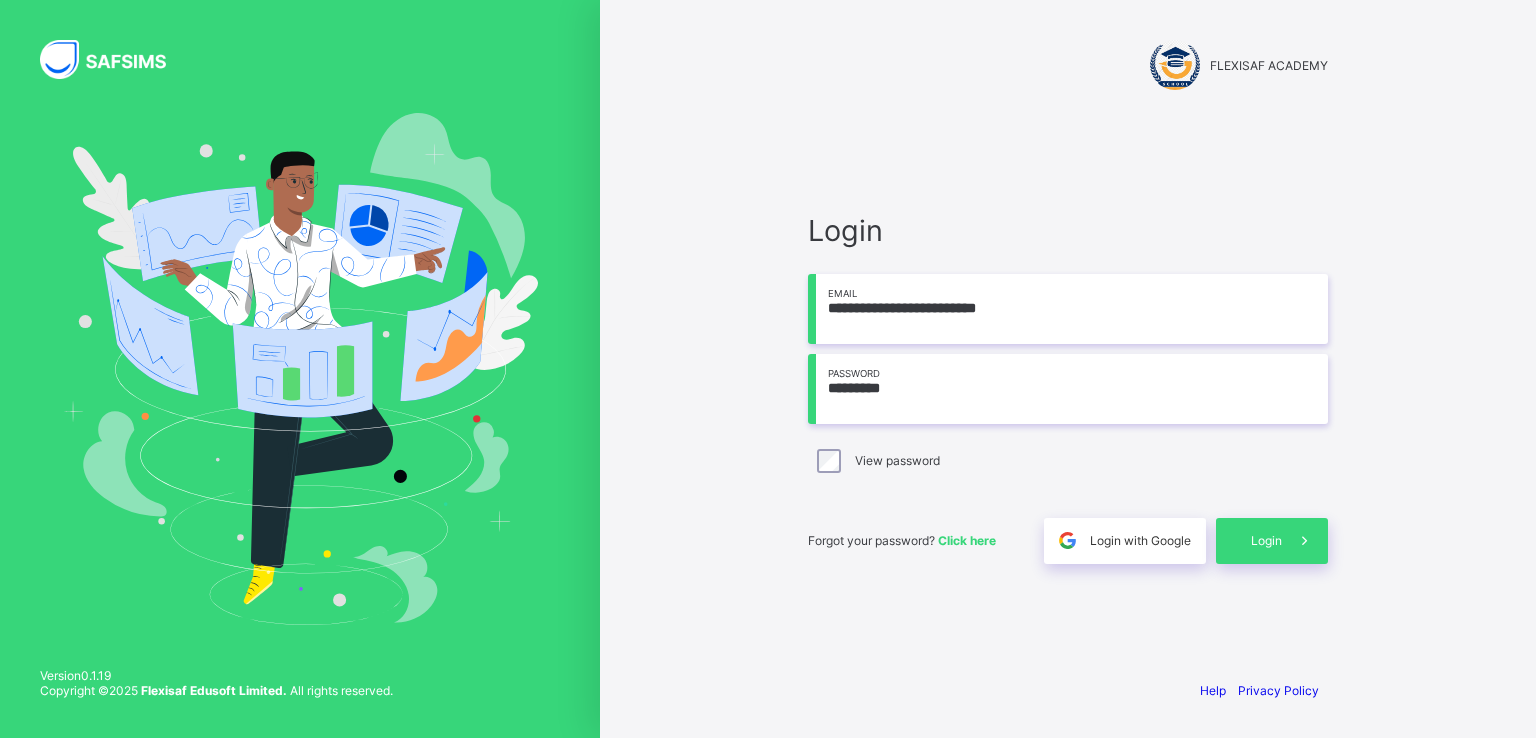 scroll, scrollTop: 0, scrollLeft: 0, axis: both 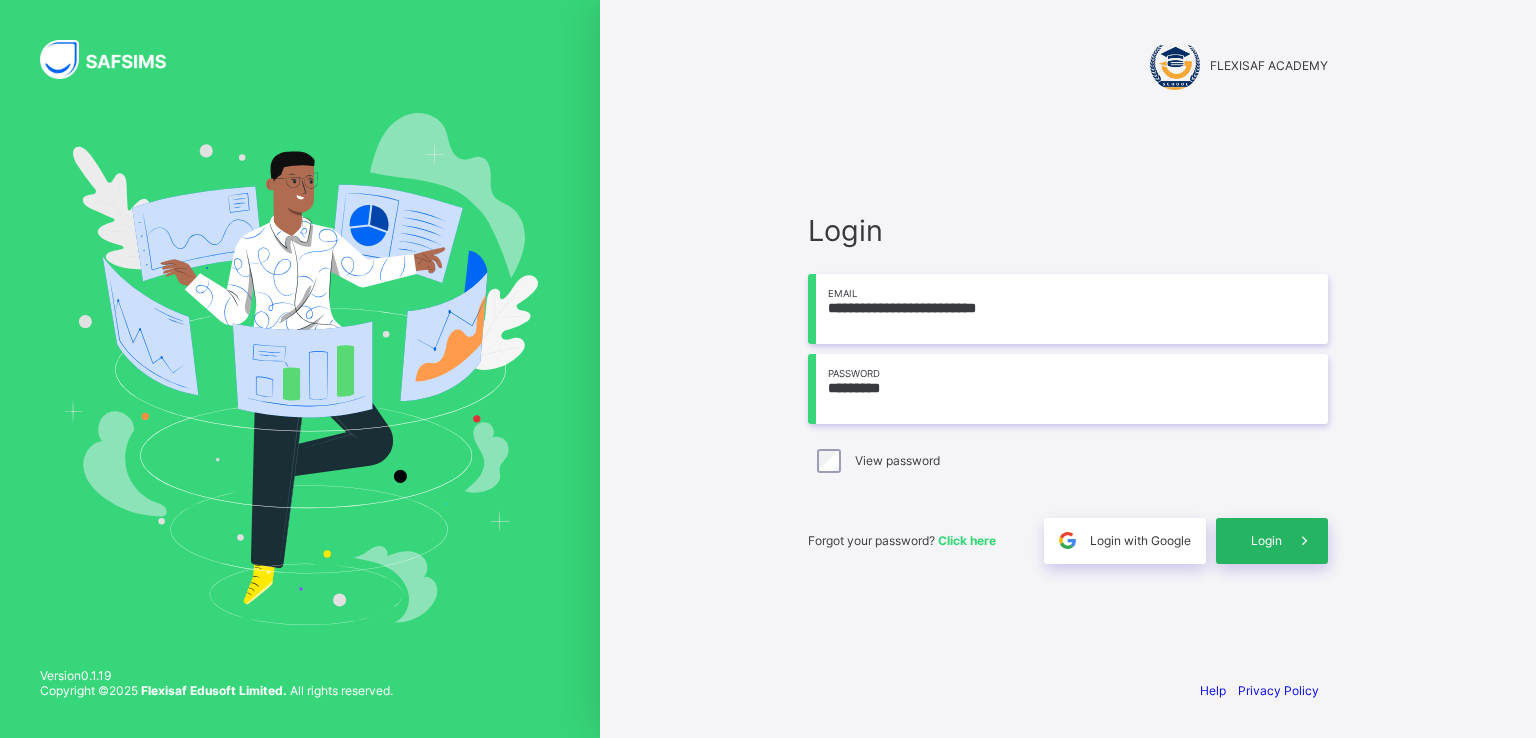 click on "Login" at bounding box center (1266, 540) 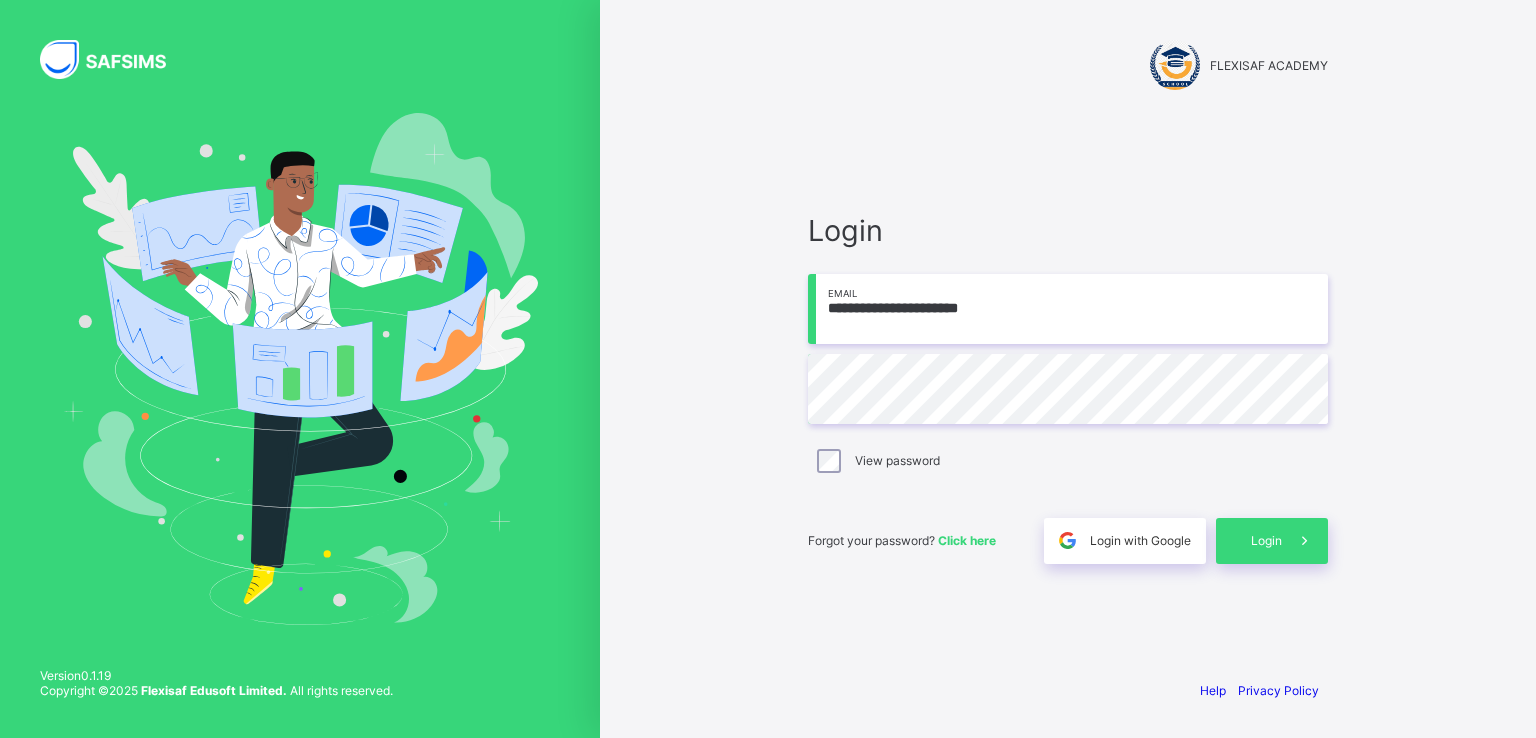 scroll, scrollTop: 0, scrollLeft: 0, axis: both 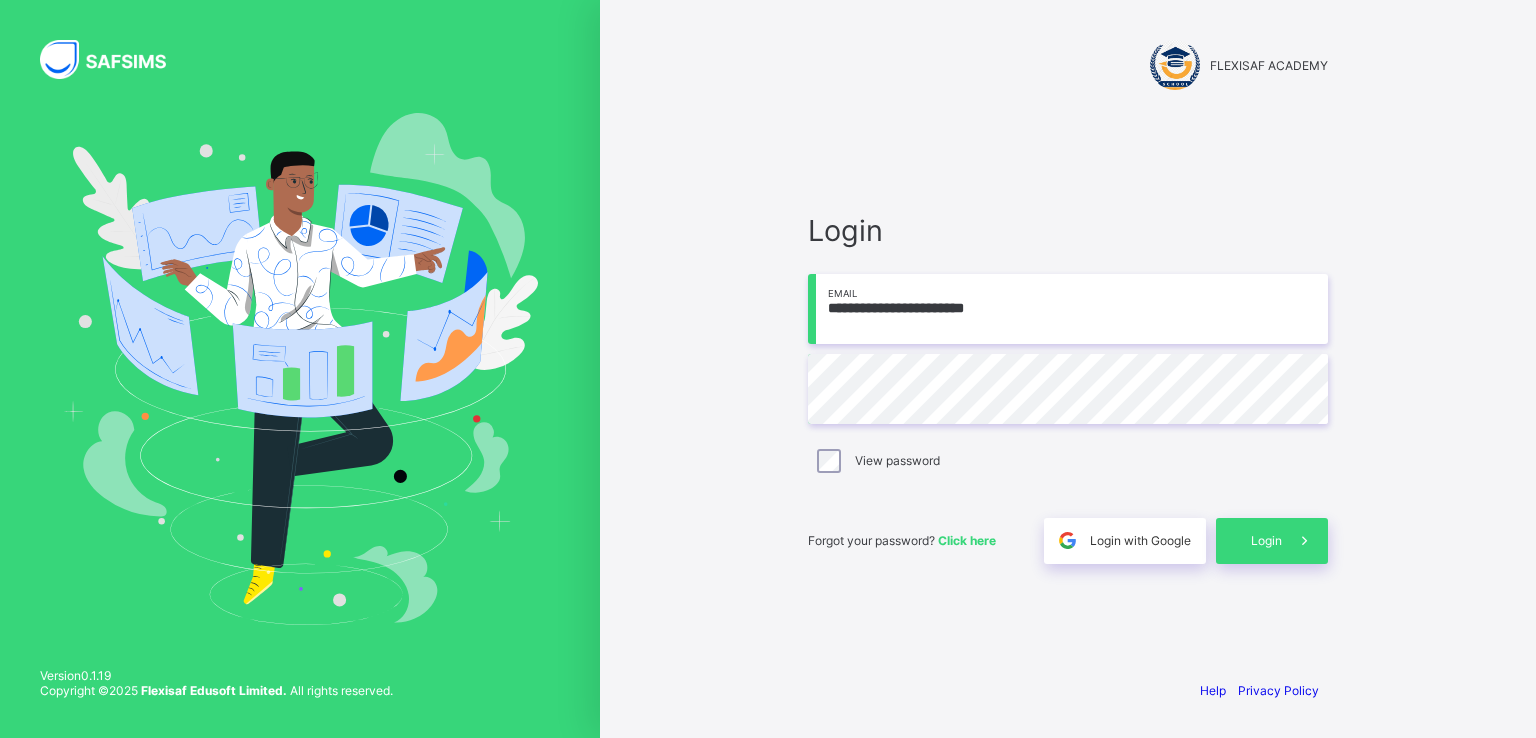 type on "**********" 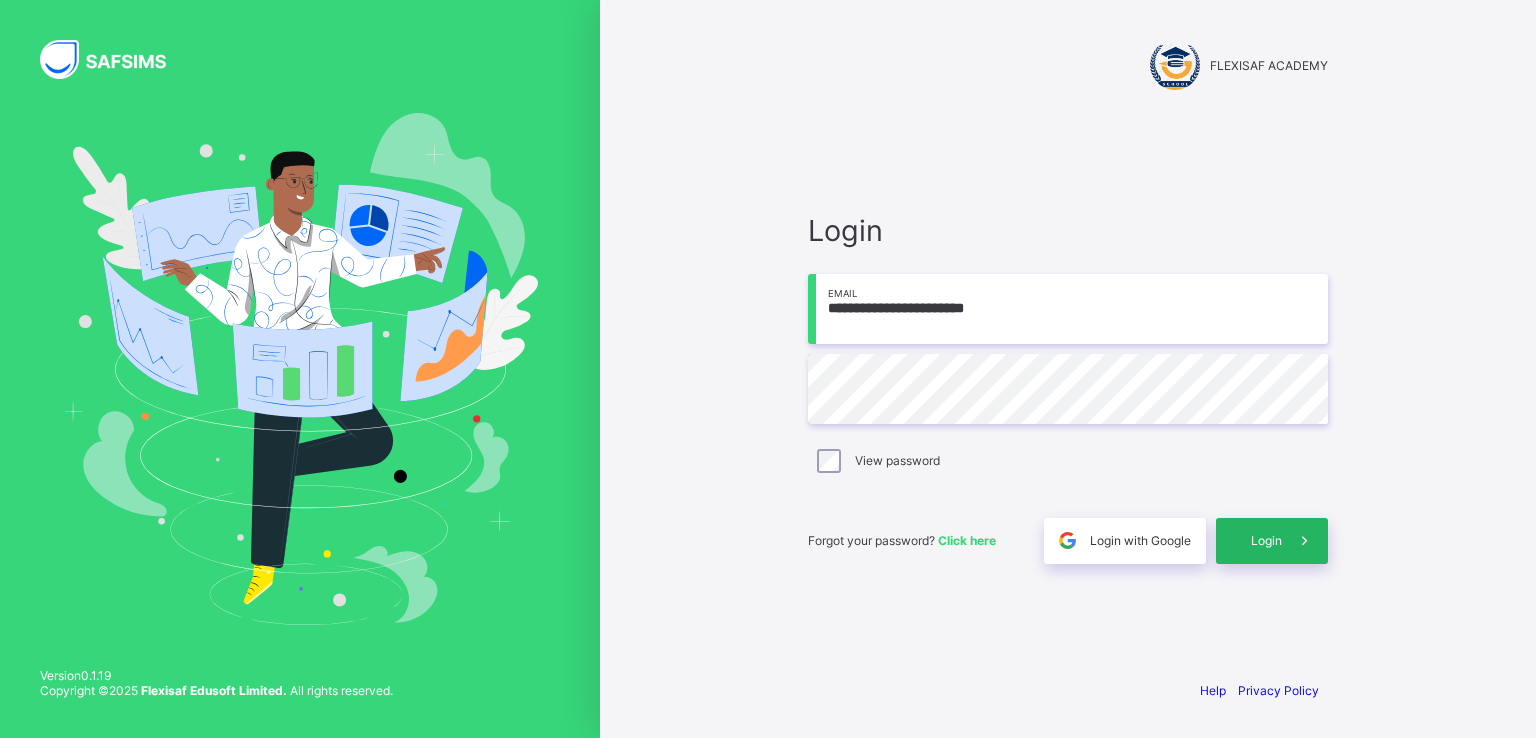 click on "Login" at bounding box center [1266, 540] 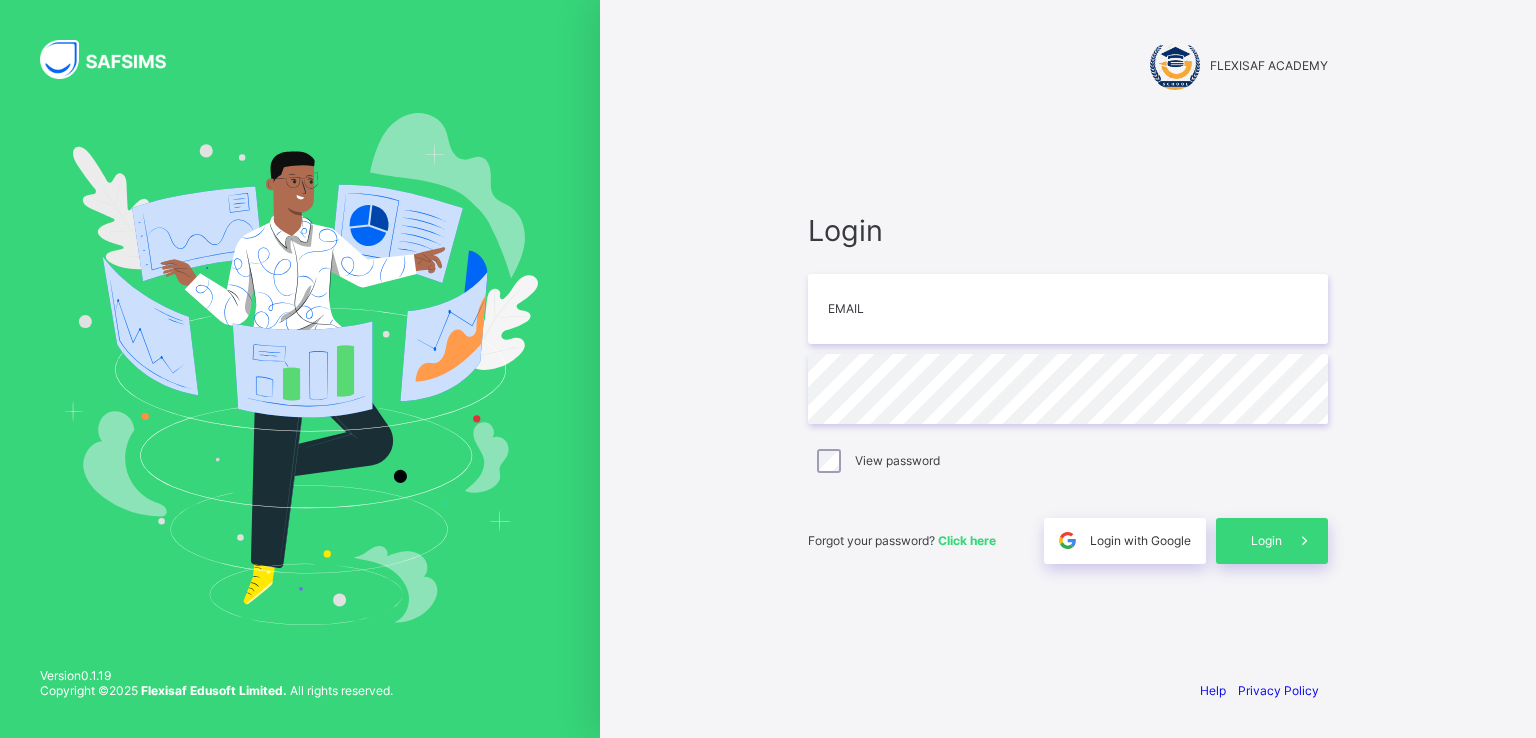 scroll, scrollTop: 0, scrollLeft: 0, axis: both 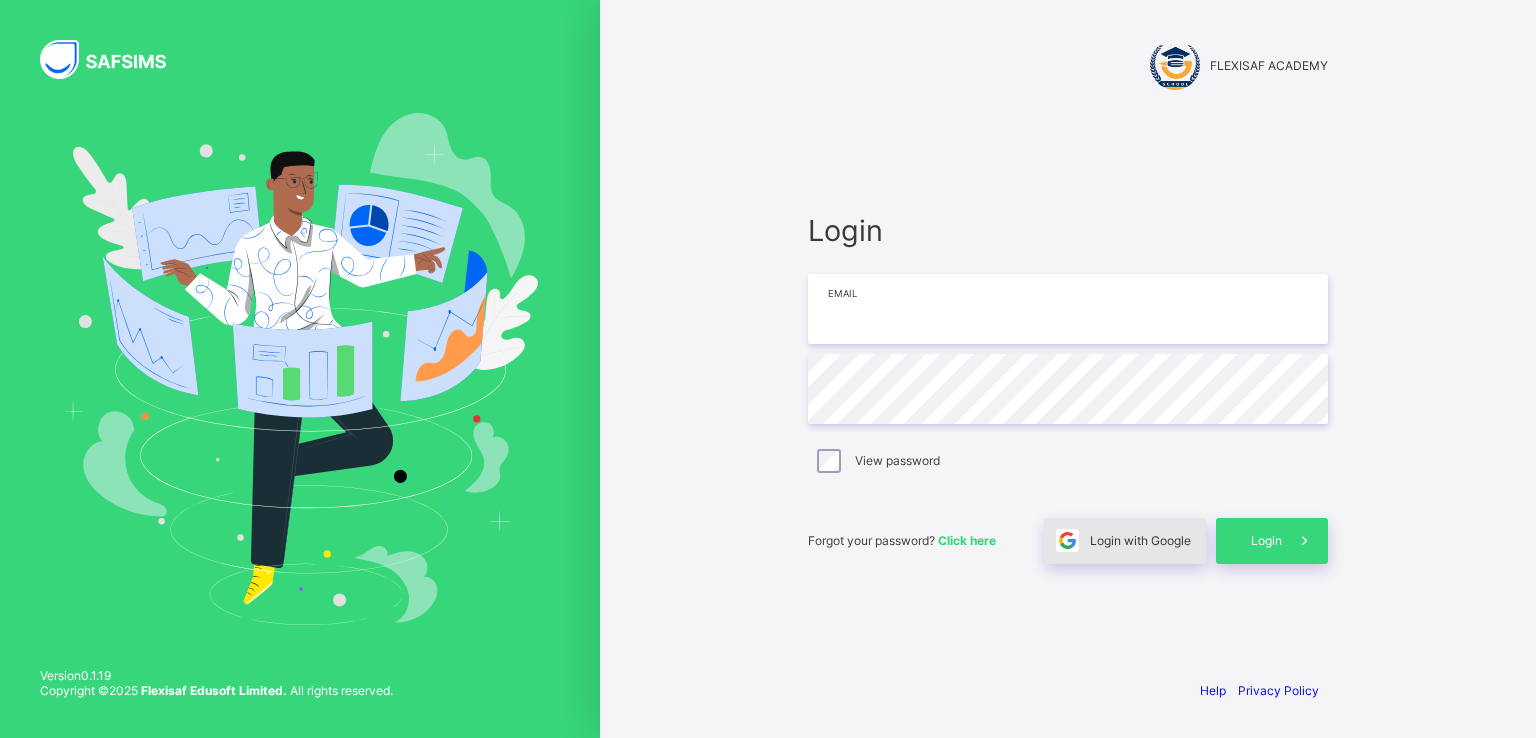 type on "**********" 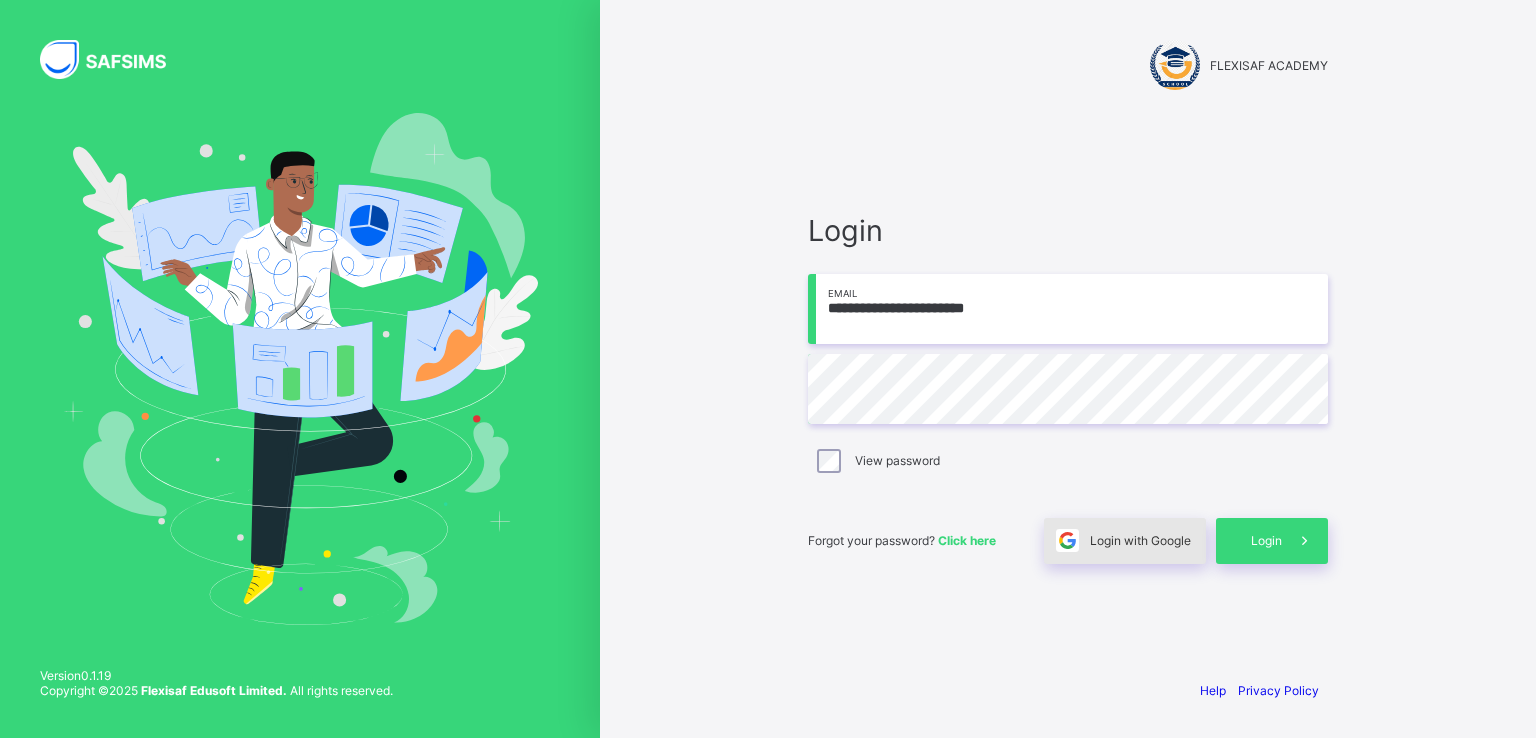 click on "Login with Google" at bounding box center [1140, 540] 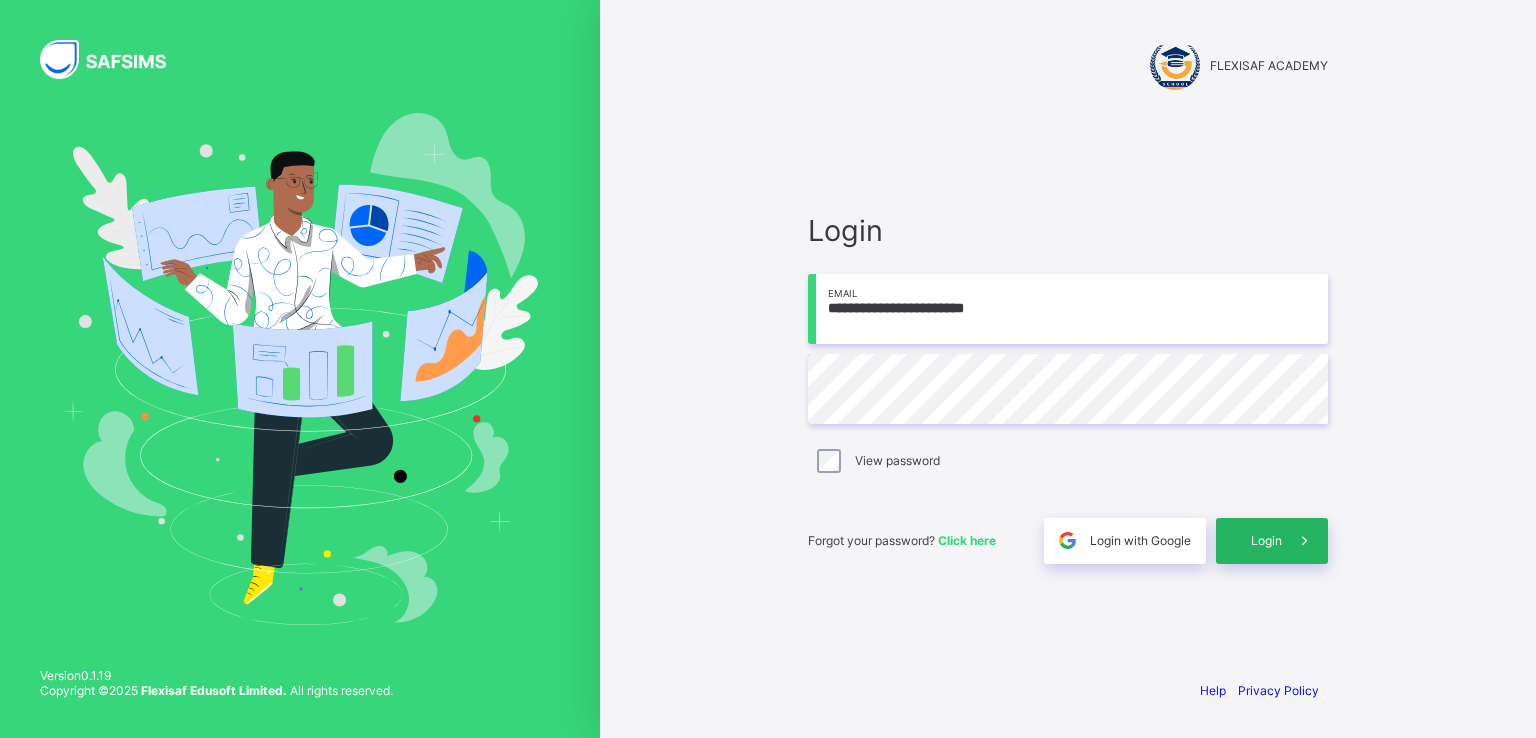 click on "Login" at bounding box center (1266, 540) 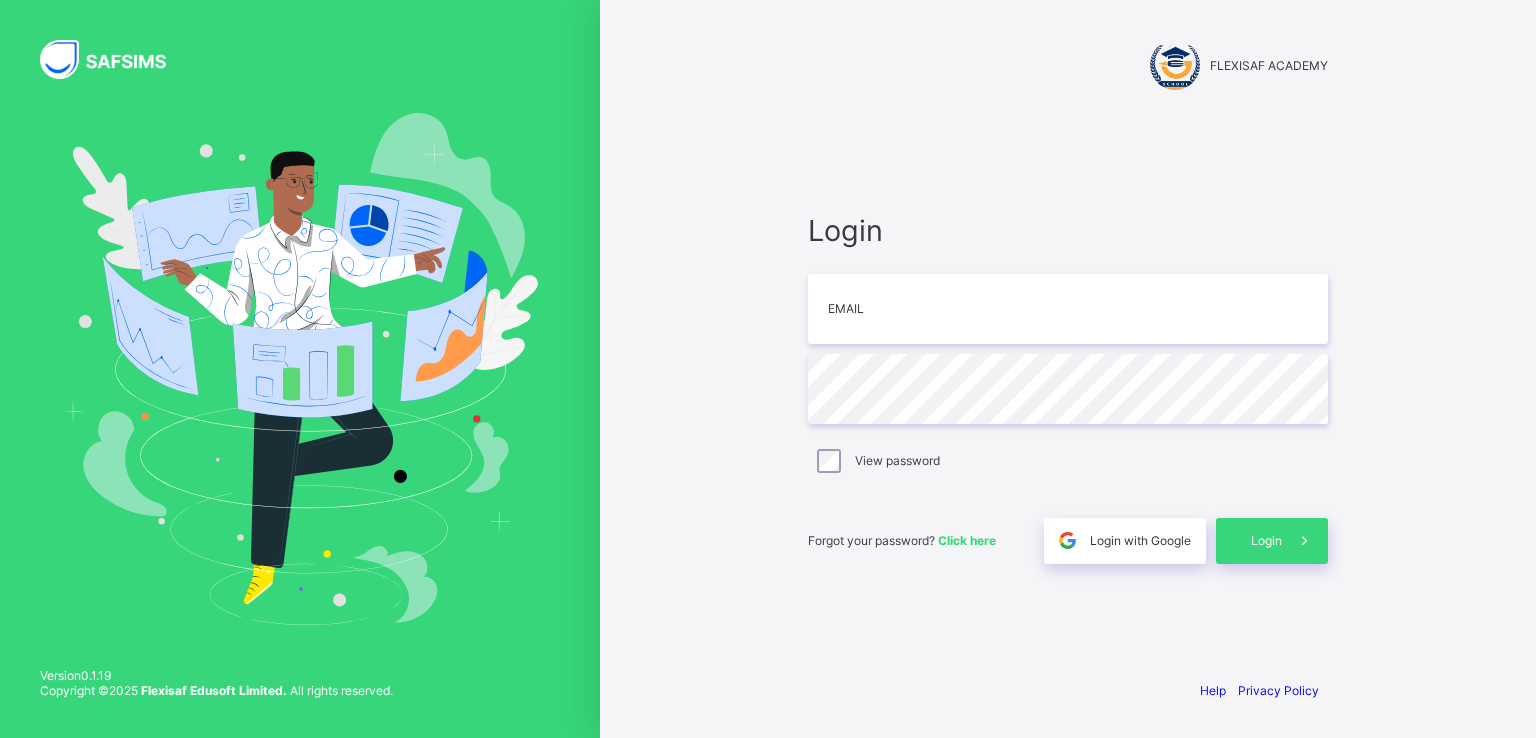 scroll, scrollTop: 0, scrollLeft: 0, axis: both 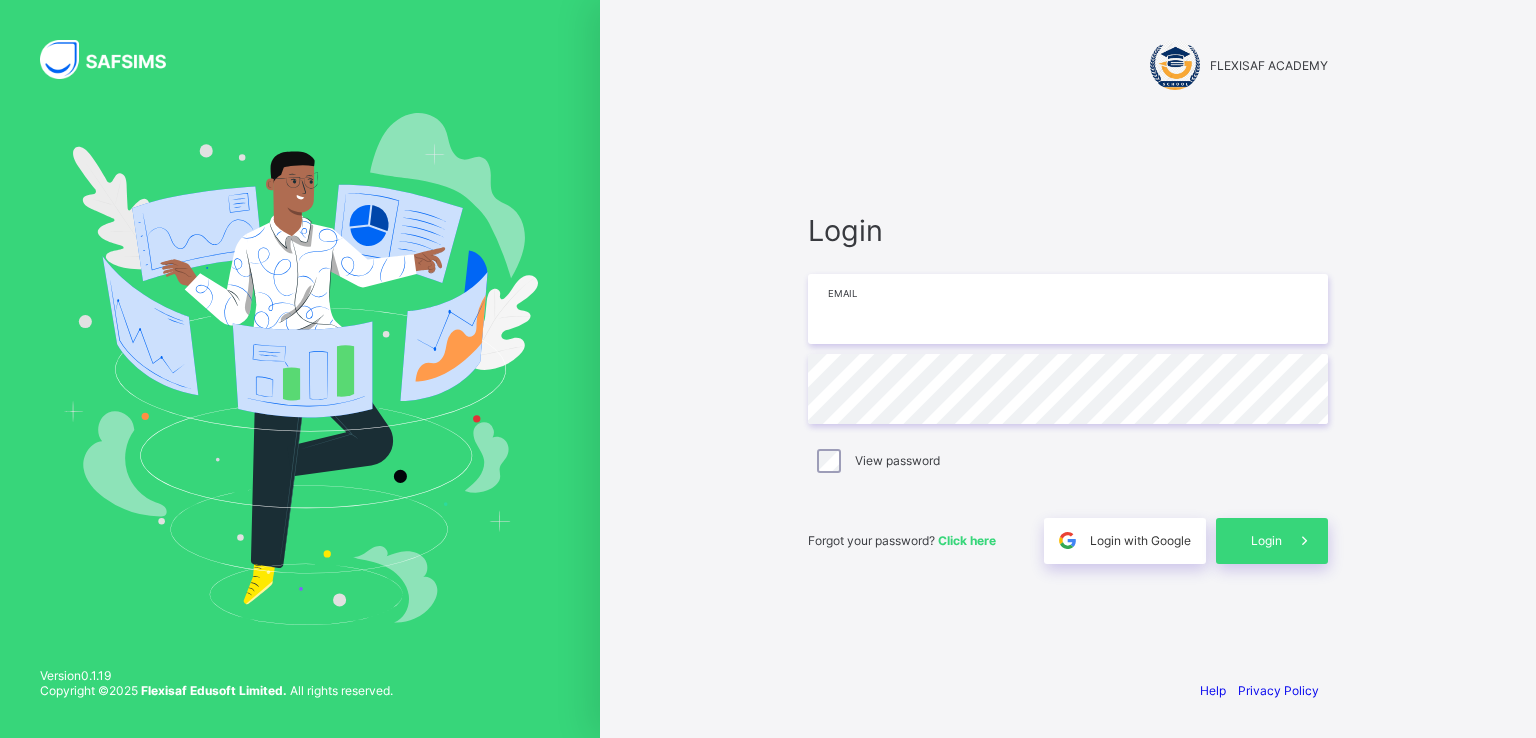 type on "**********" 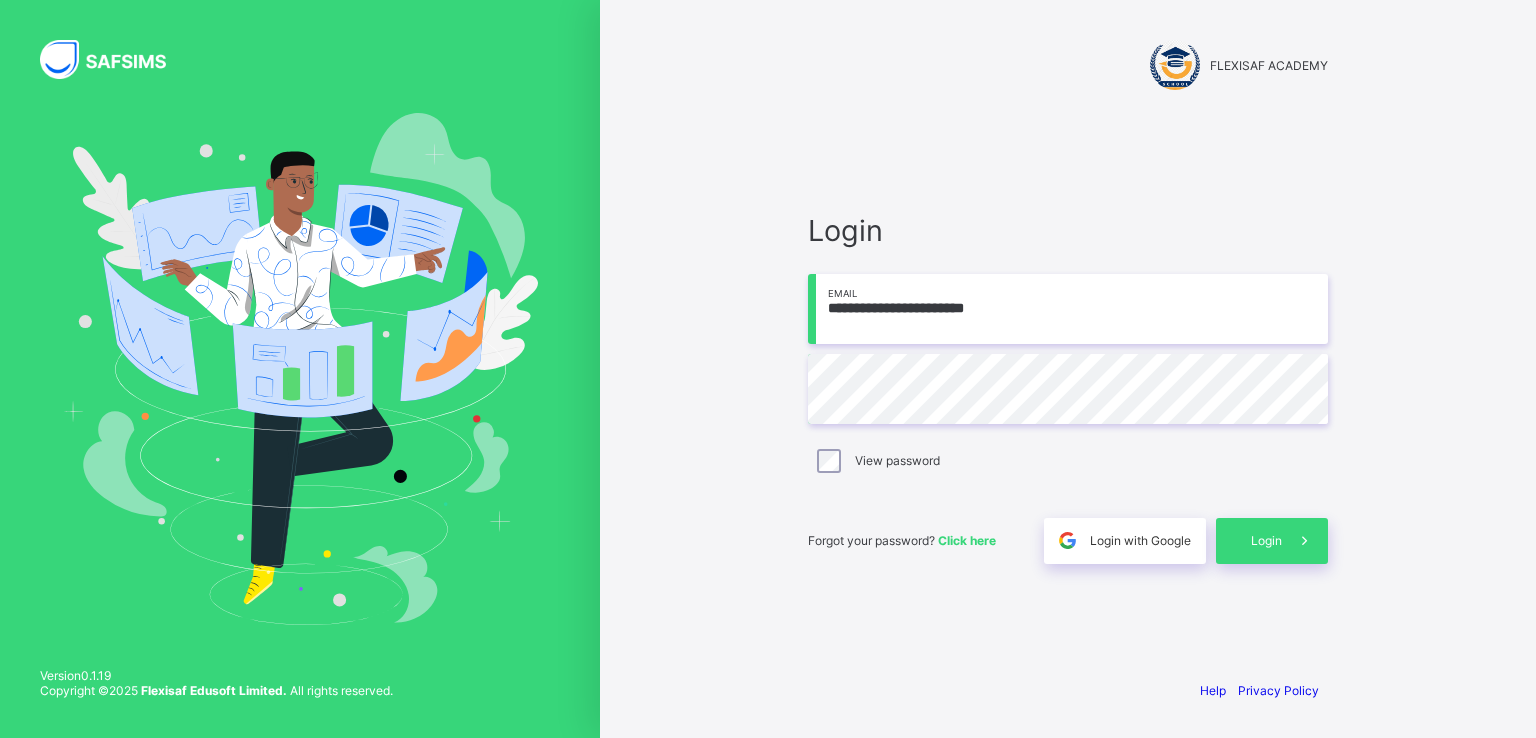 click on "Click here" at bounding box center [967, 540] 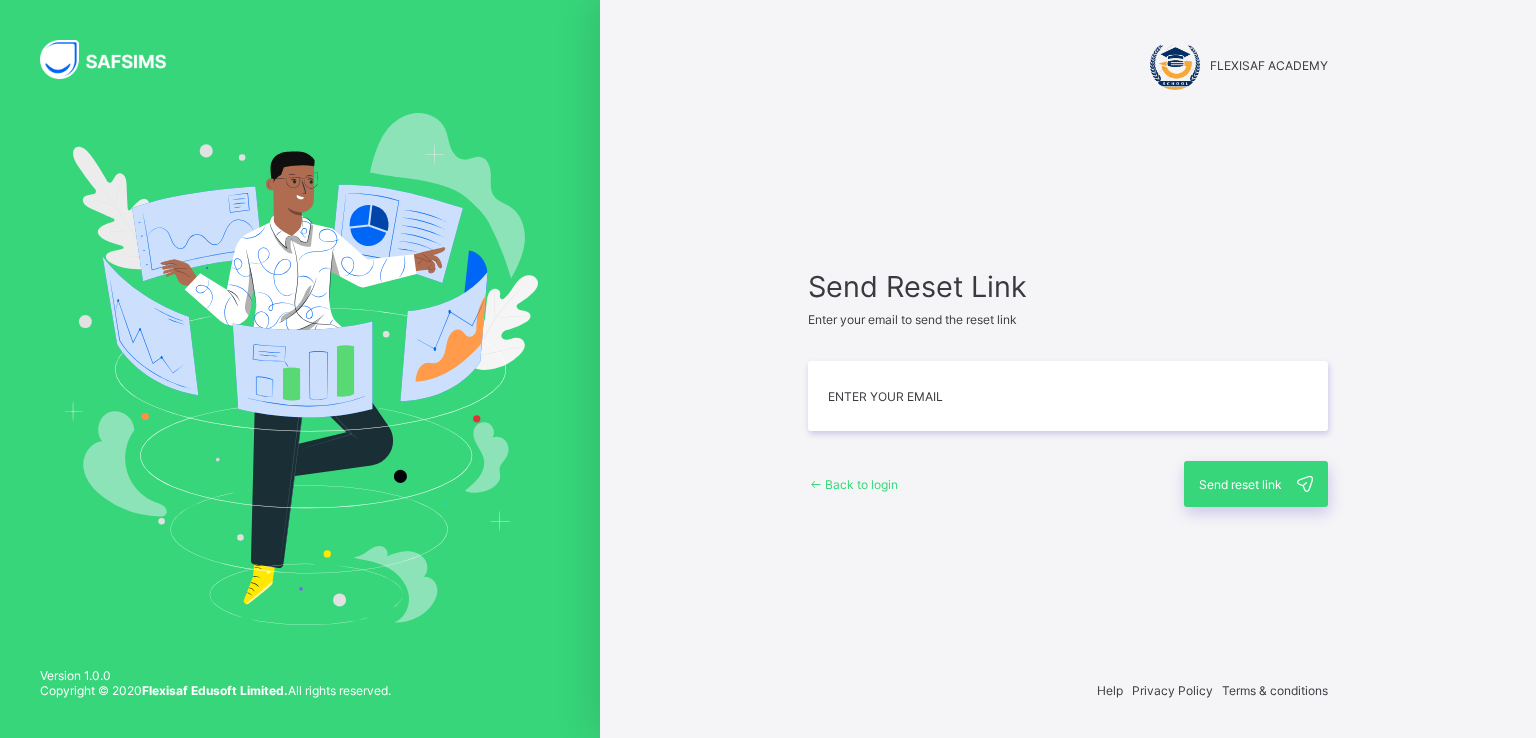 scroll, scrollTop: 0, scrollLeft: 0, axis: both 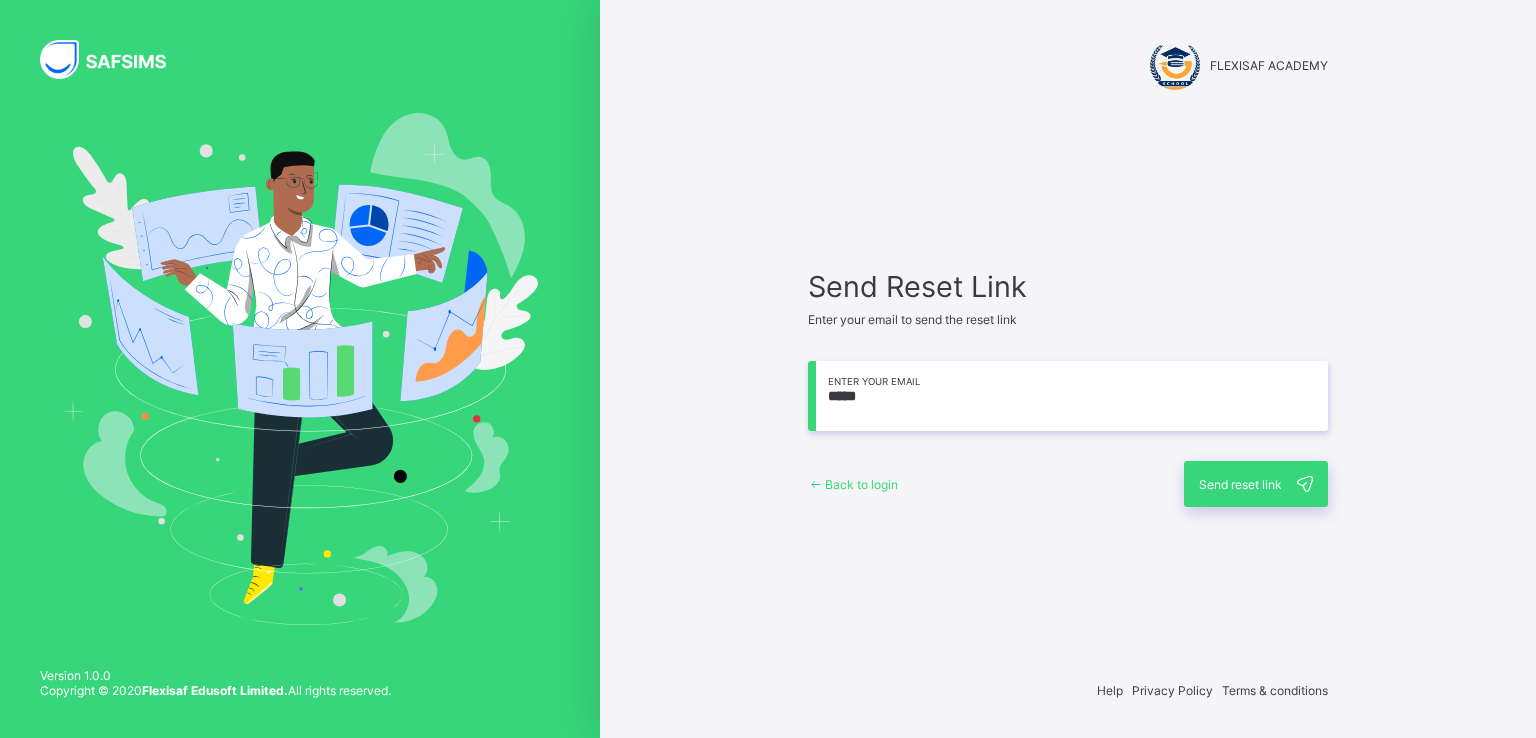 type on "**********" 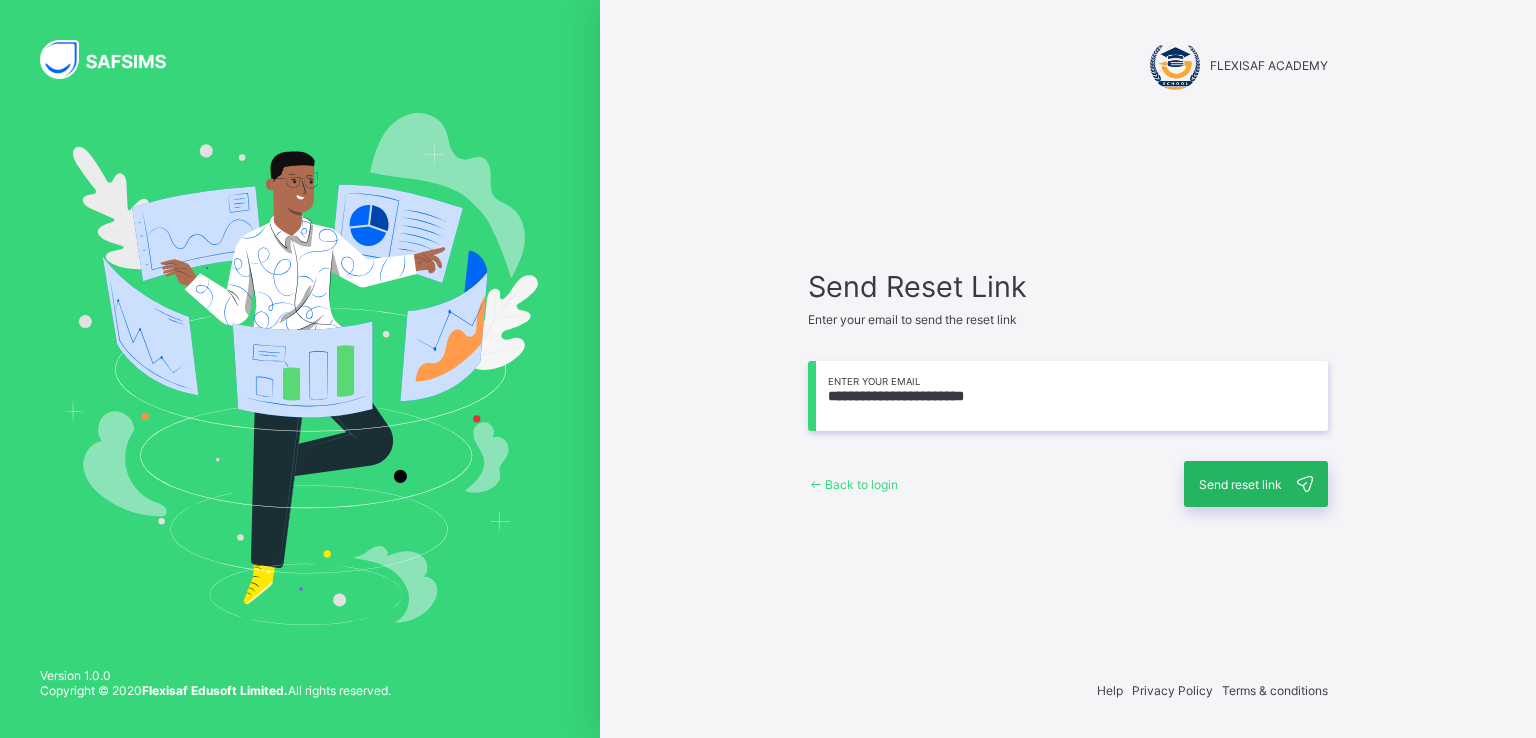 click on "Send reset link" at bounding box center [1256, 484] 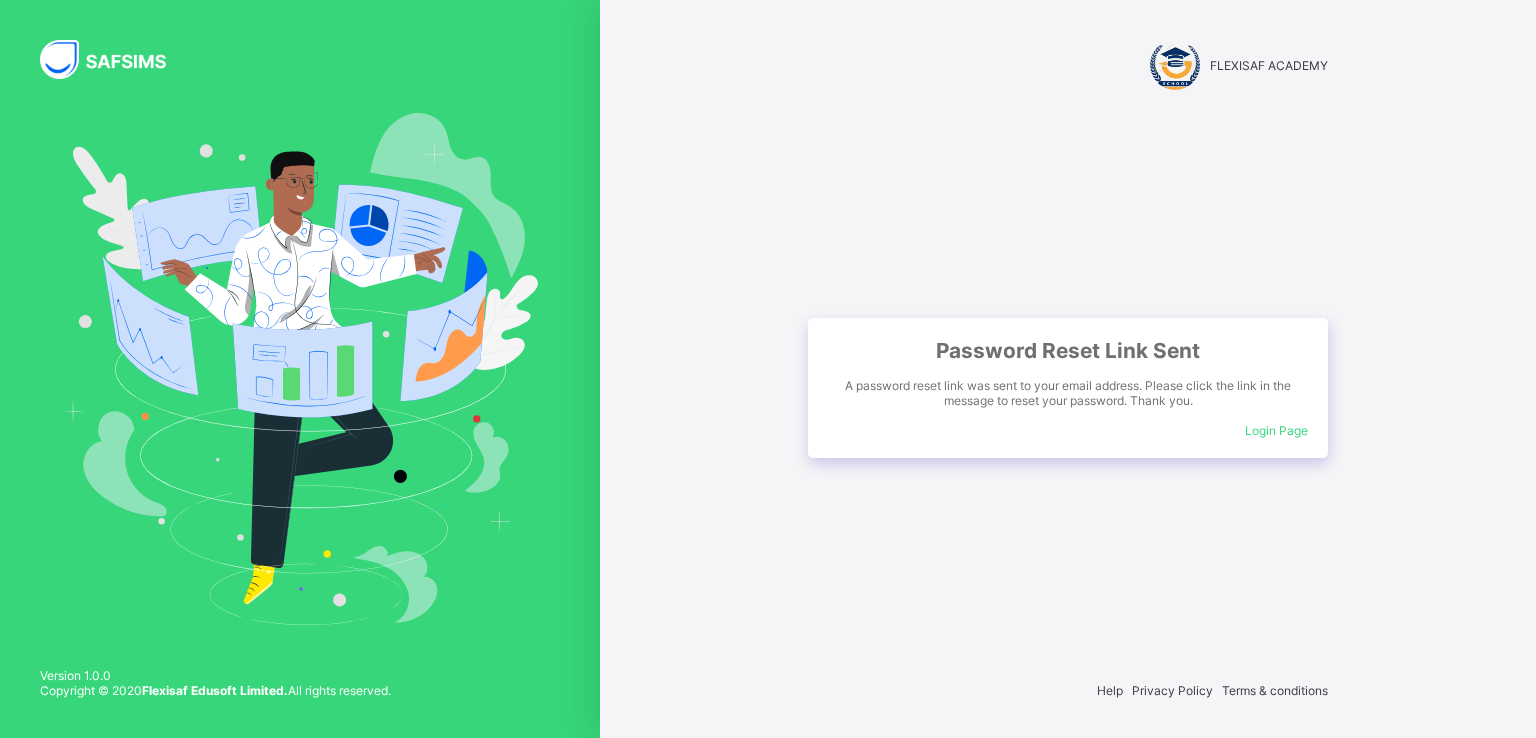 click on "Login Page" at bounding box center [1276, 430] 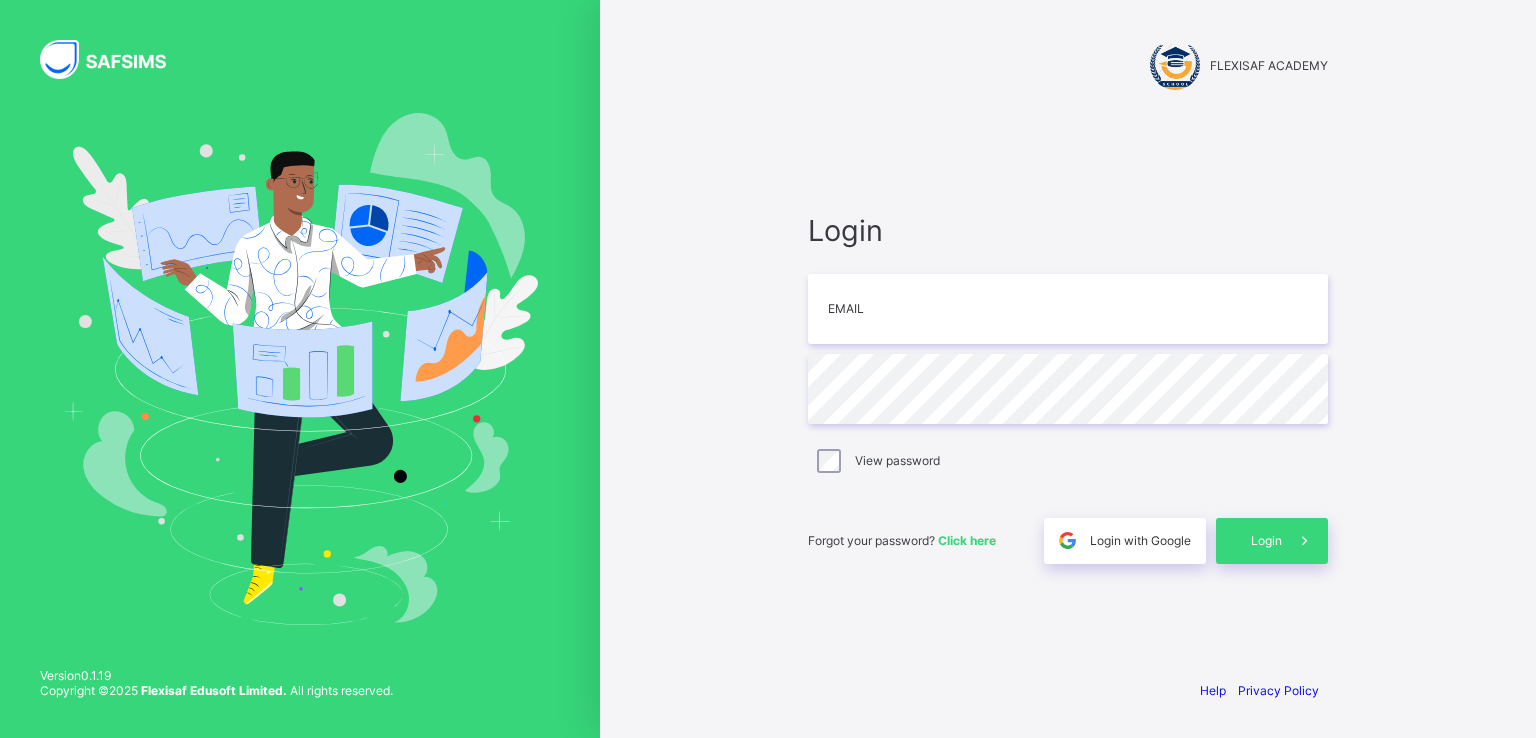 scroll, scrollTop: 0, scrollLeft: 0, axis: both 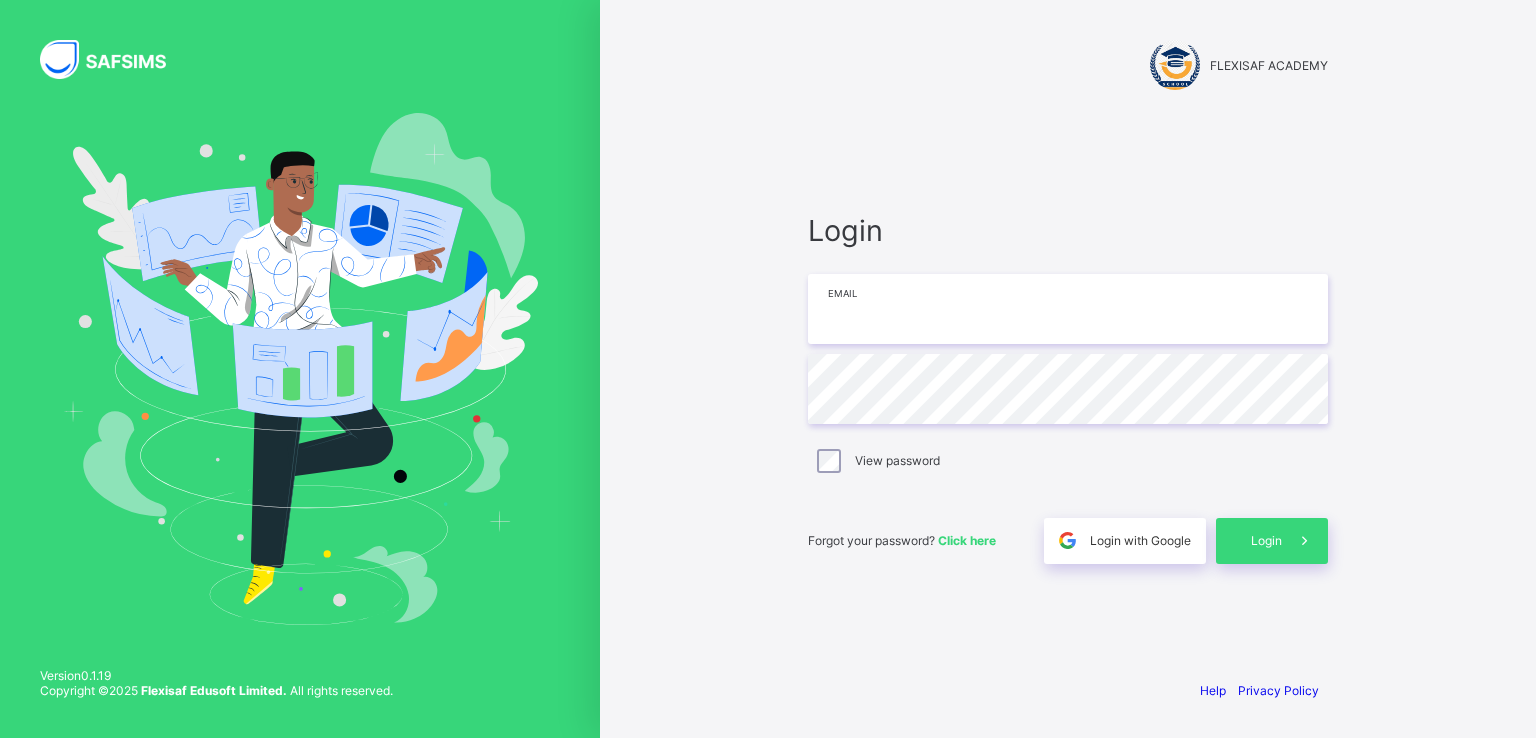 type on "**********" 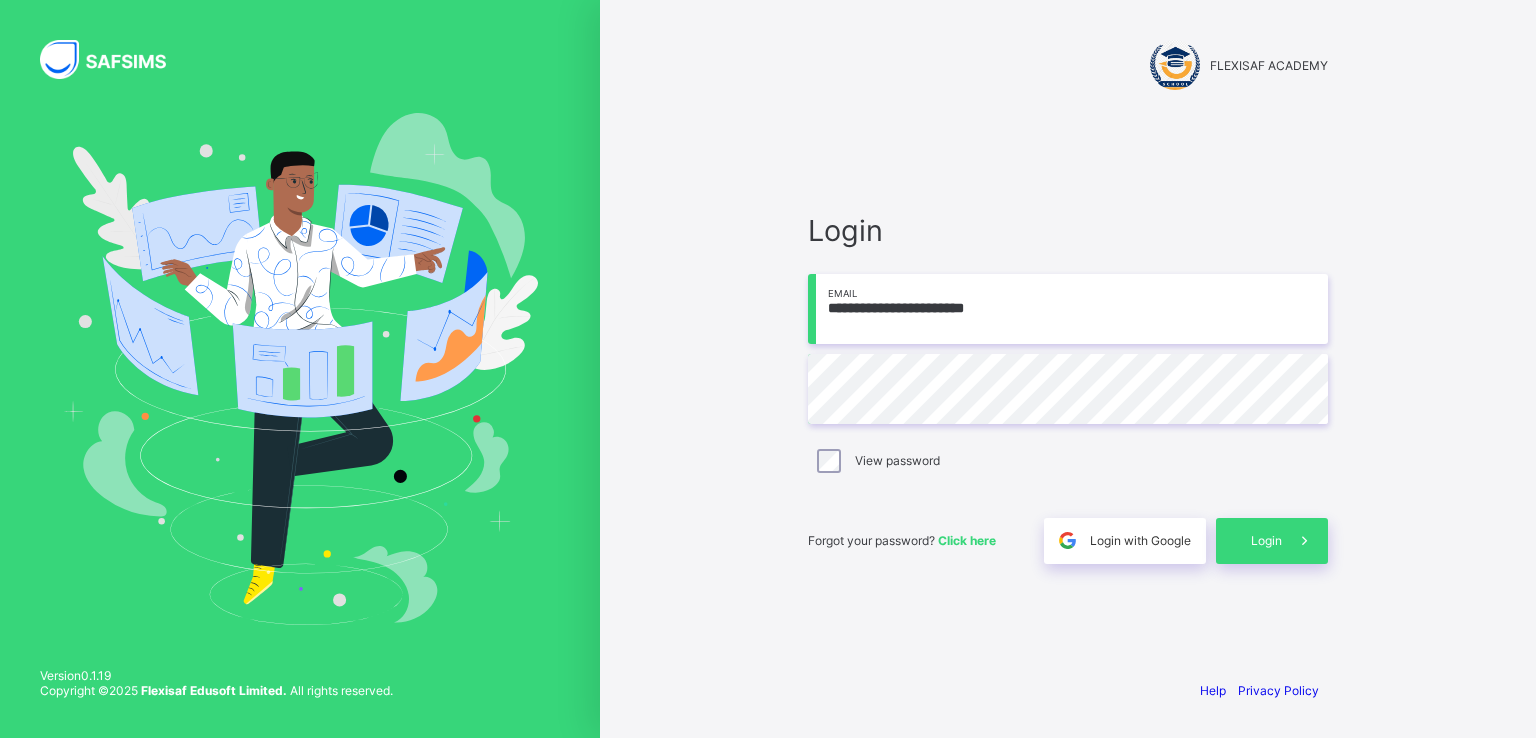 click on "Click here" at bounding box center (967, 540) 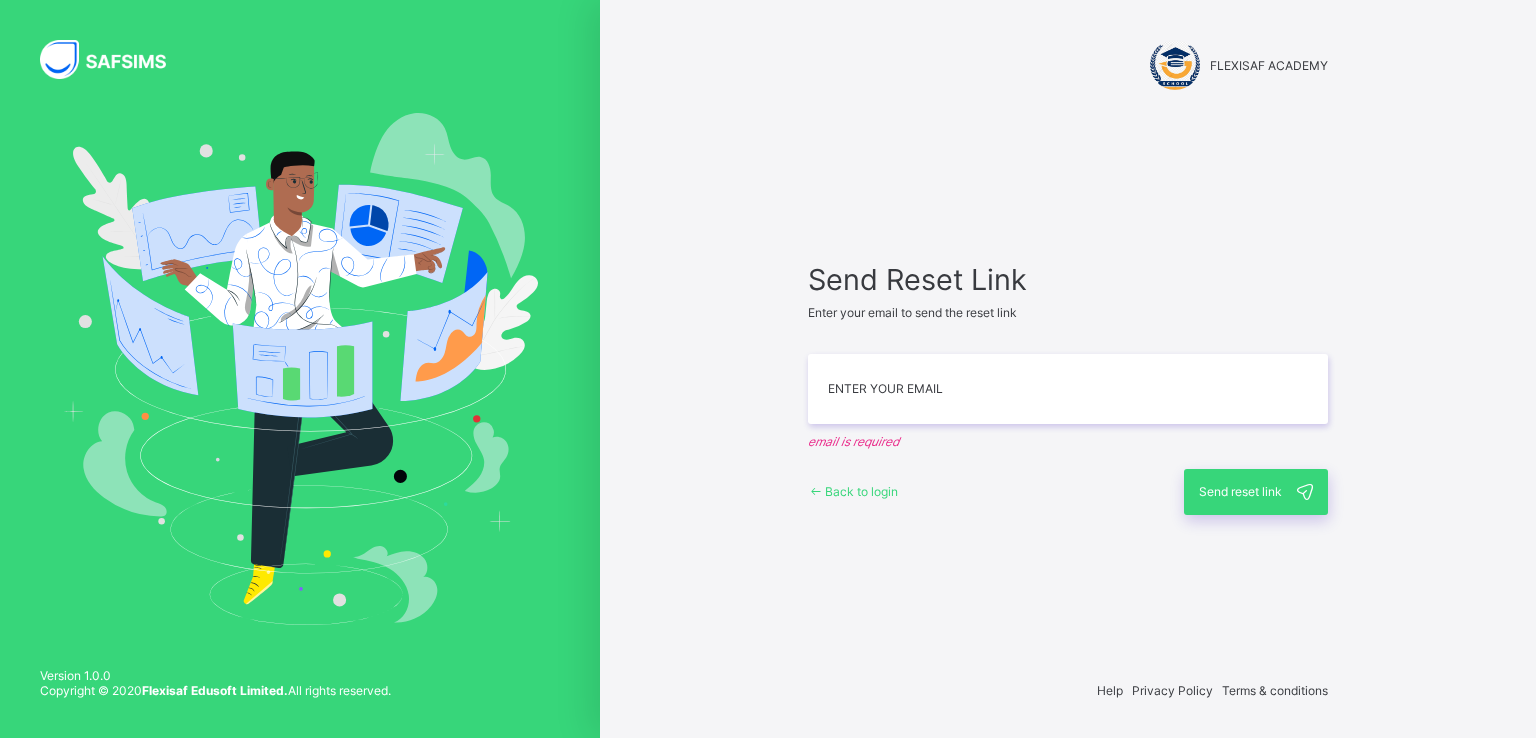 scroll, scrollTop: 0, scrollLeft: 0, axis: both 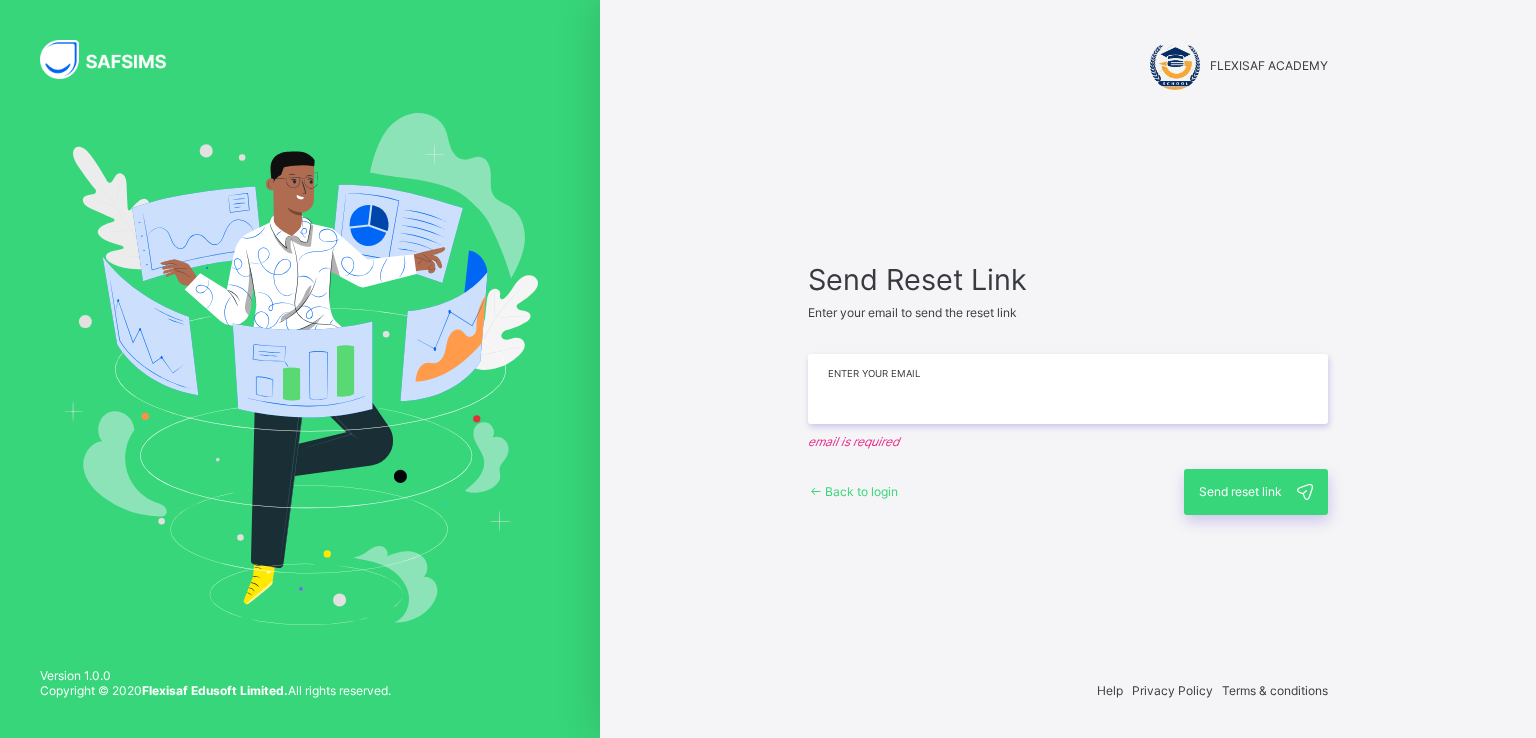 type on "**********" 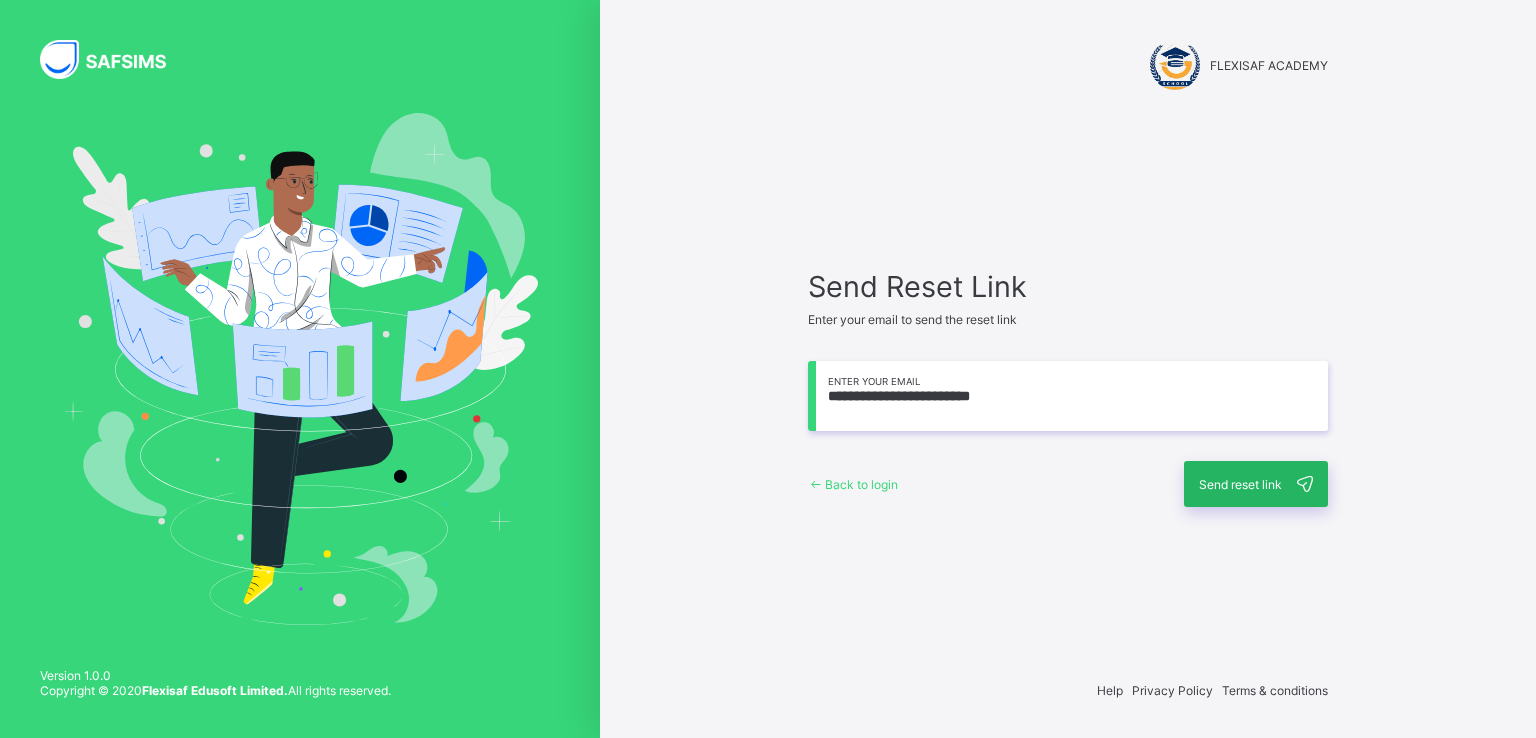 click on "Send reset link" at bounding box center [1240, 484] 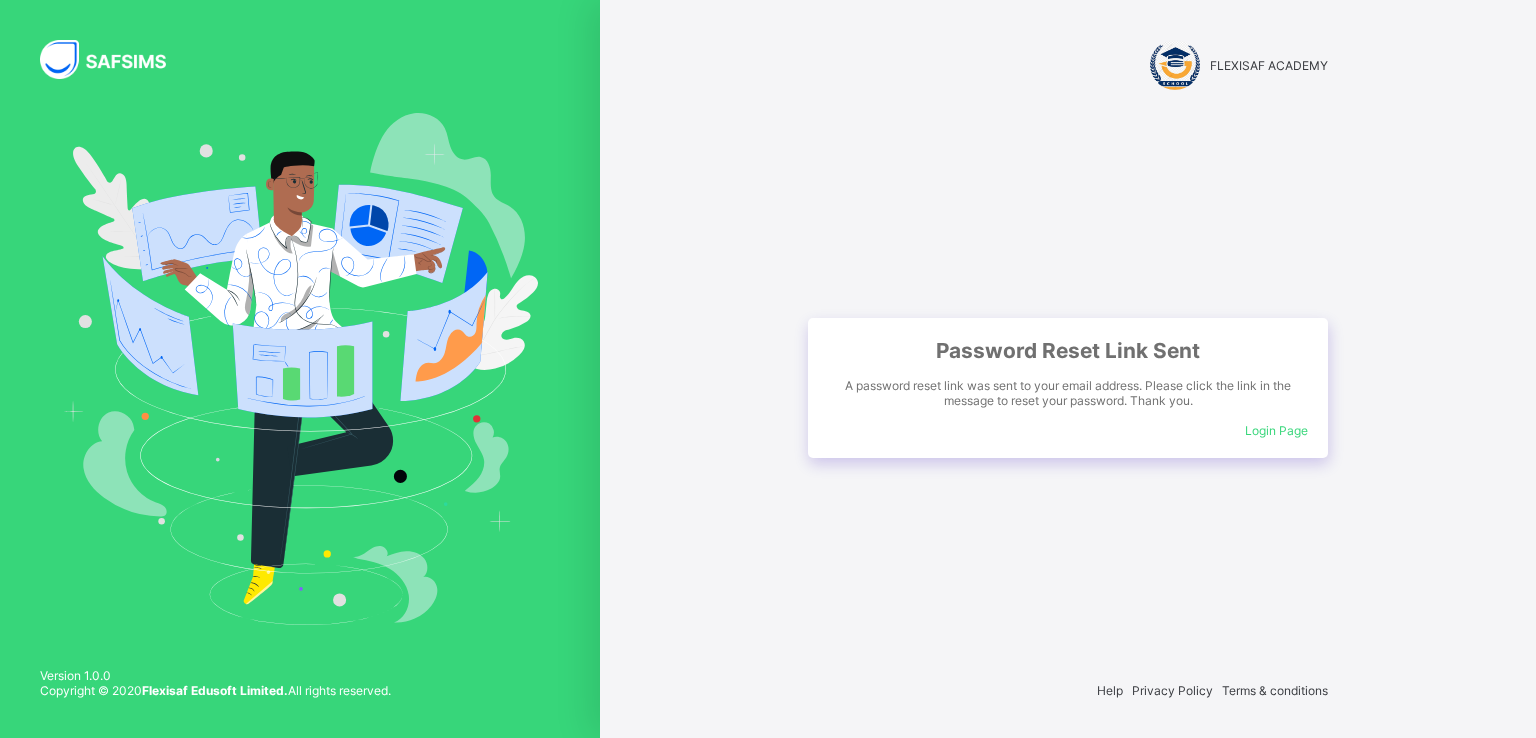 click on "Login Page" at bounding box center (1276, 430) 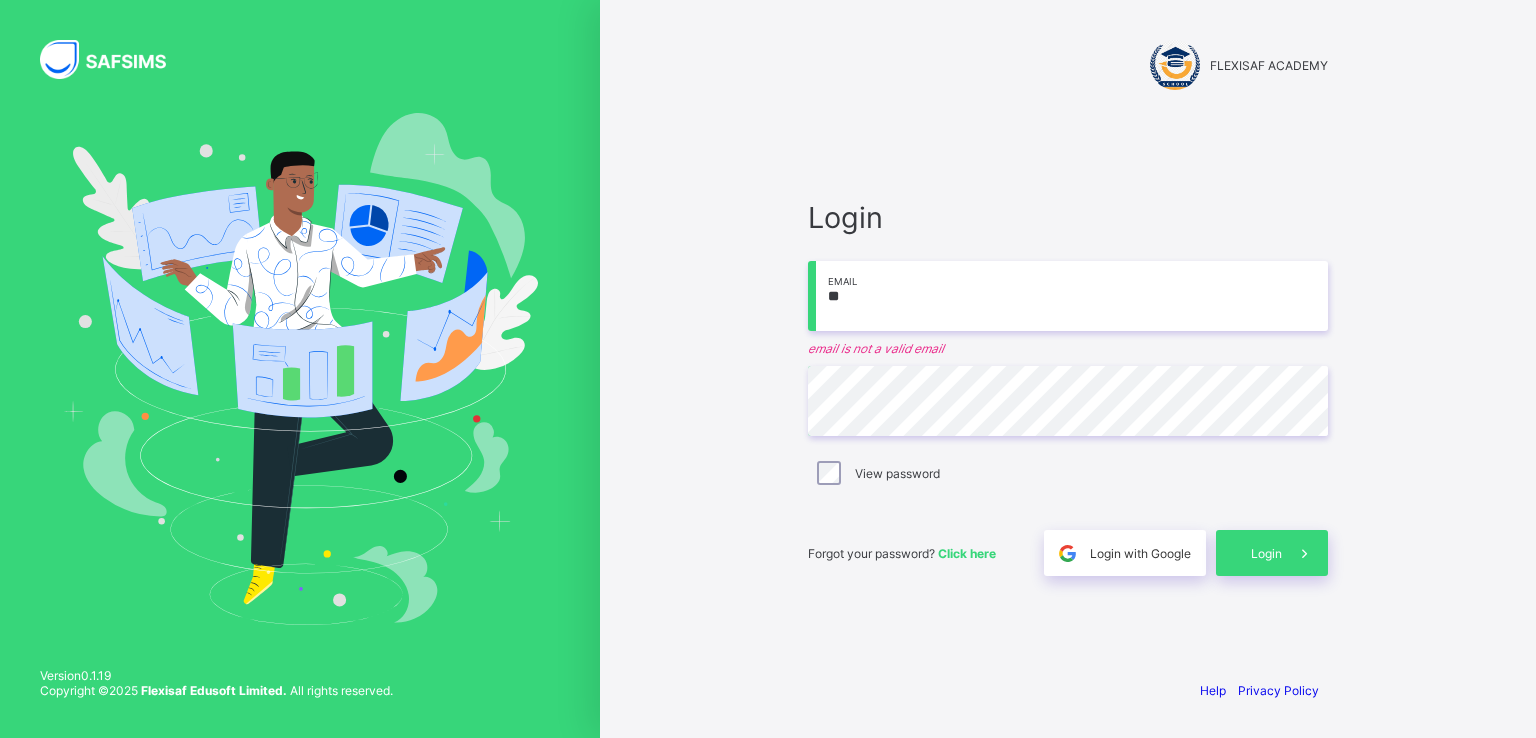 scroll, scrollTop: 0, scrollLeft: 0, axis: both 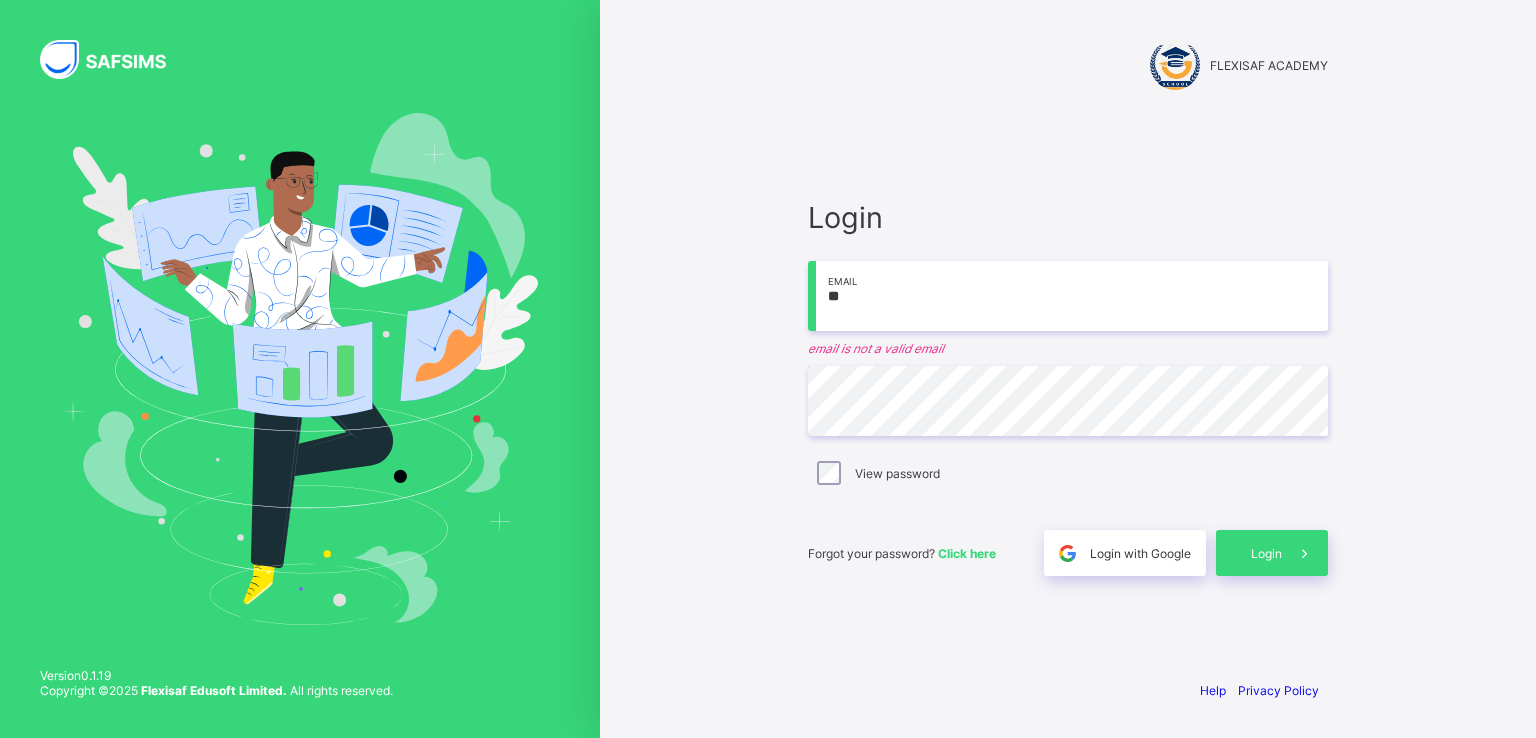 type on "**********" 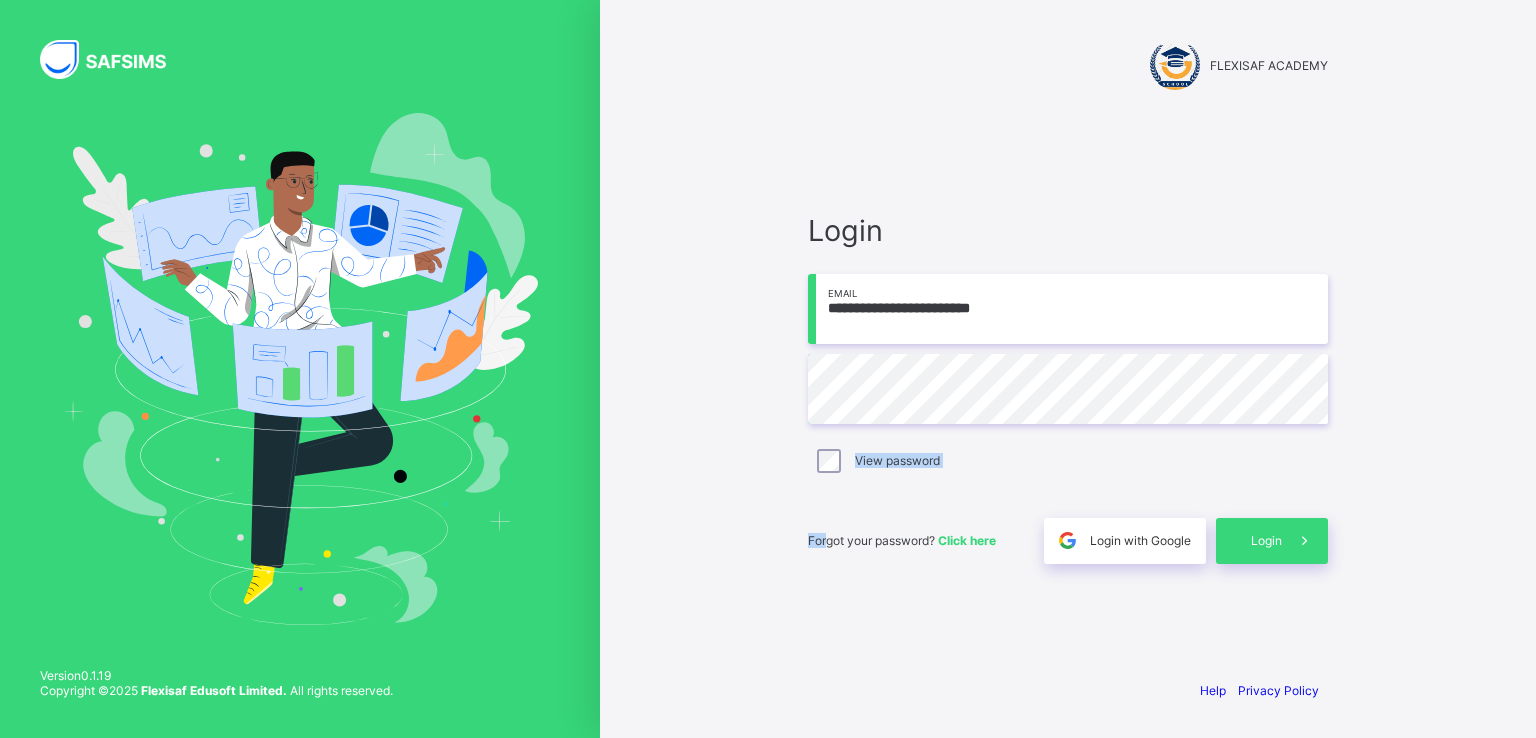 click on "**********" at bounding box center [1068, 388] 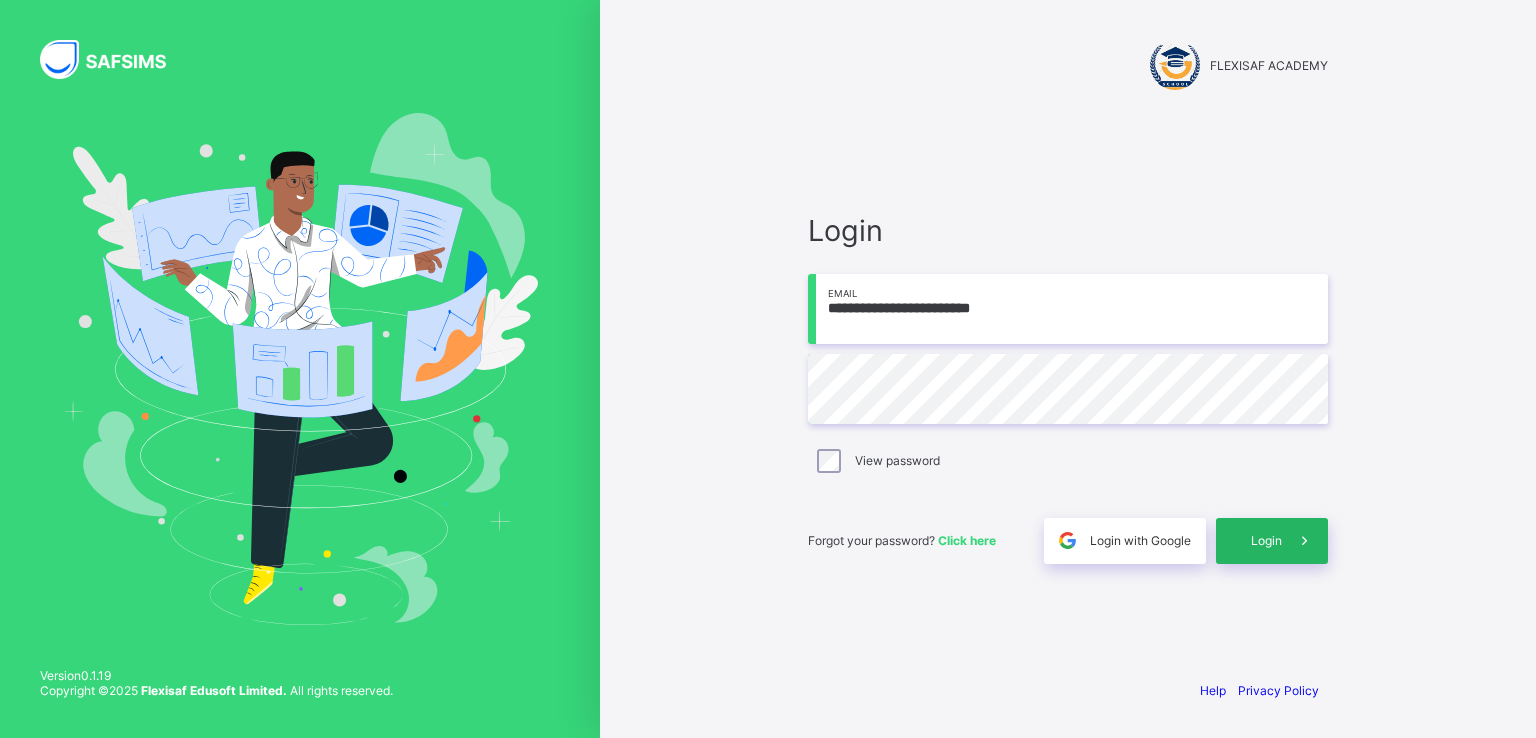 click on "Login" at bounding box center [1272, 541] 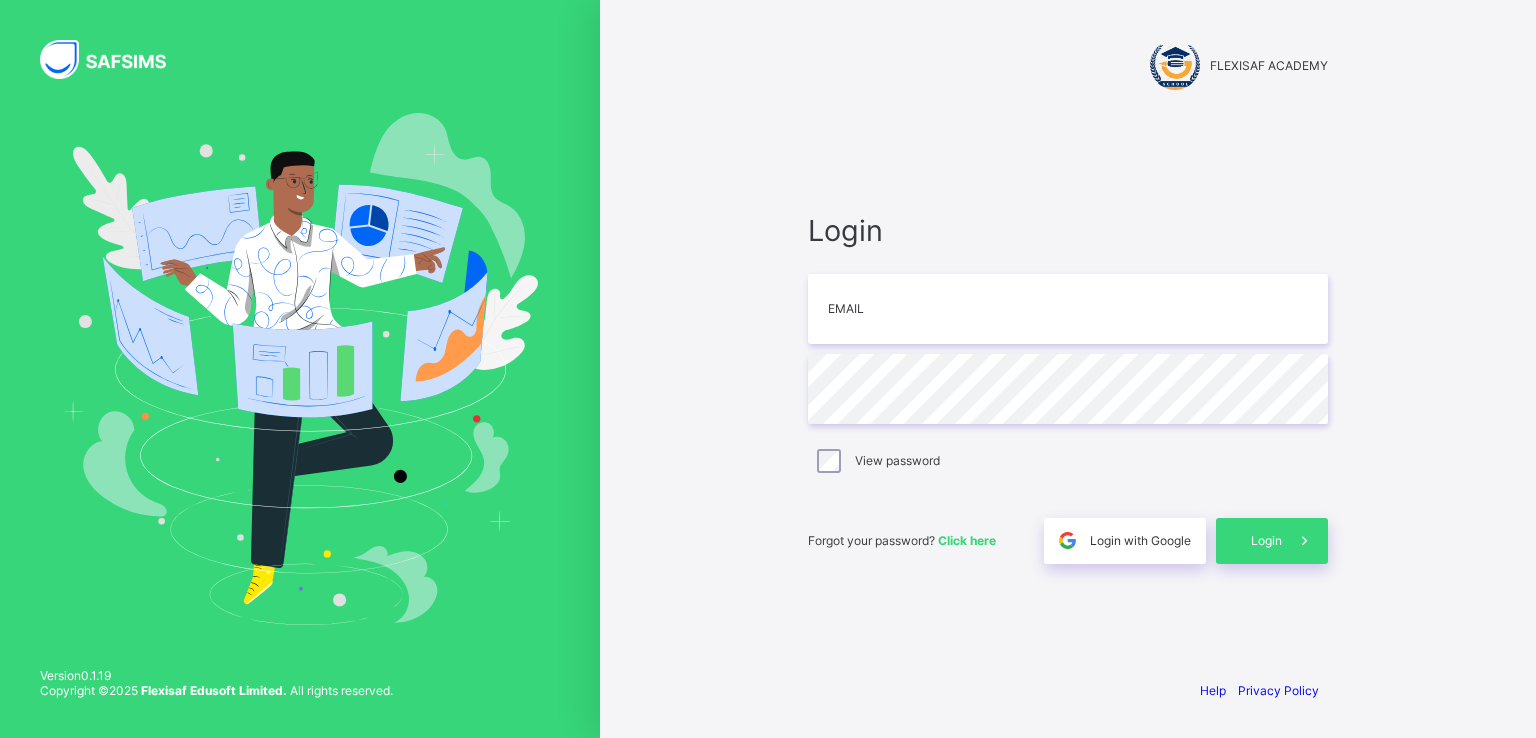 scroll, scrollTop: 0, scrollLeft: 0, axis: both 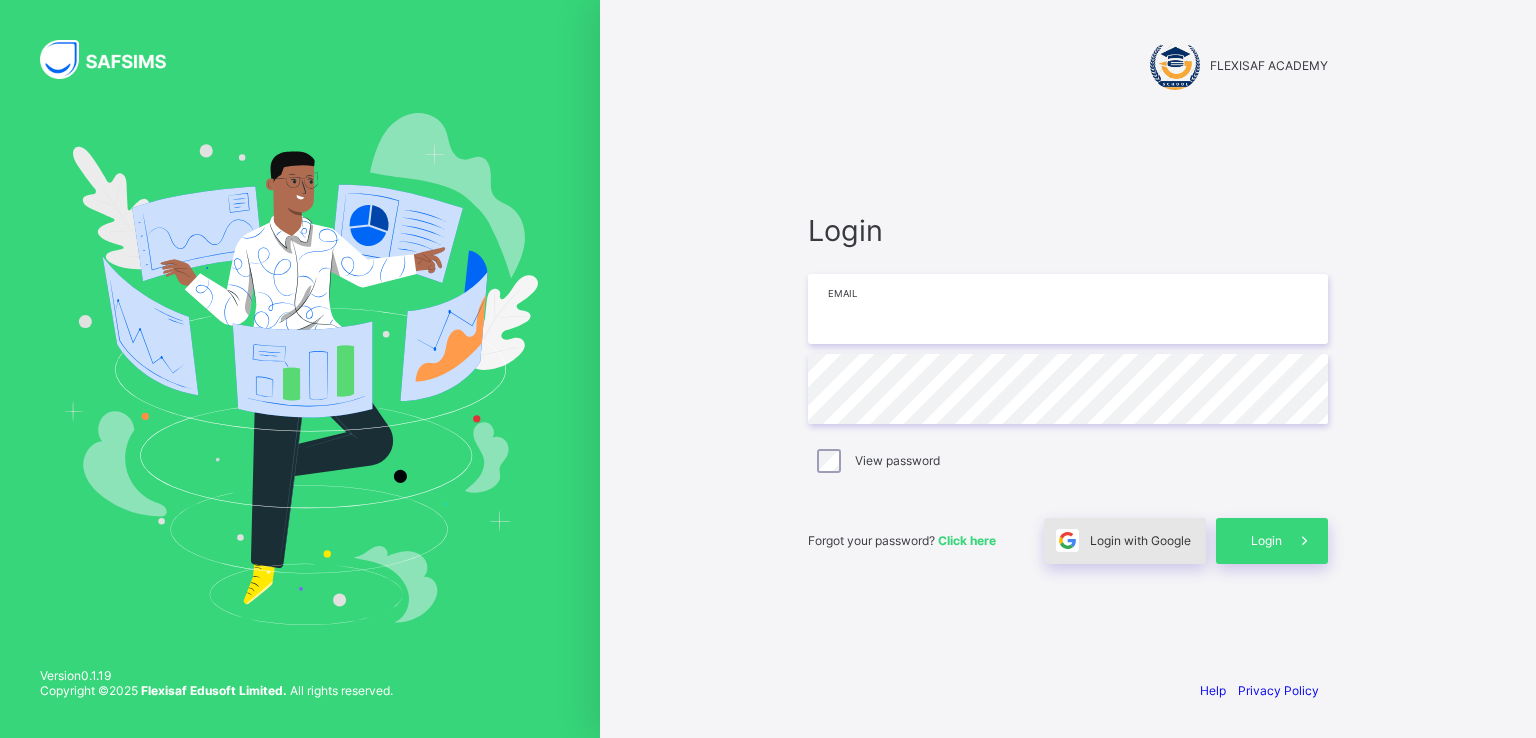 type on "**********" 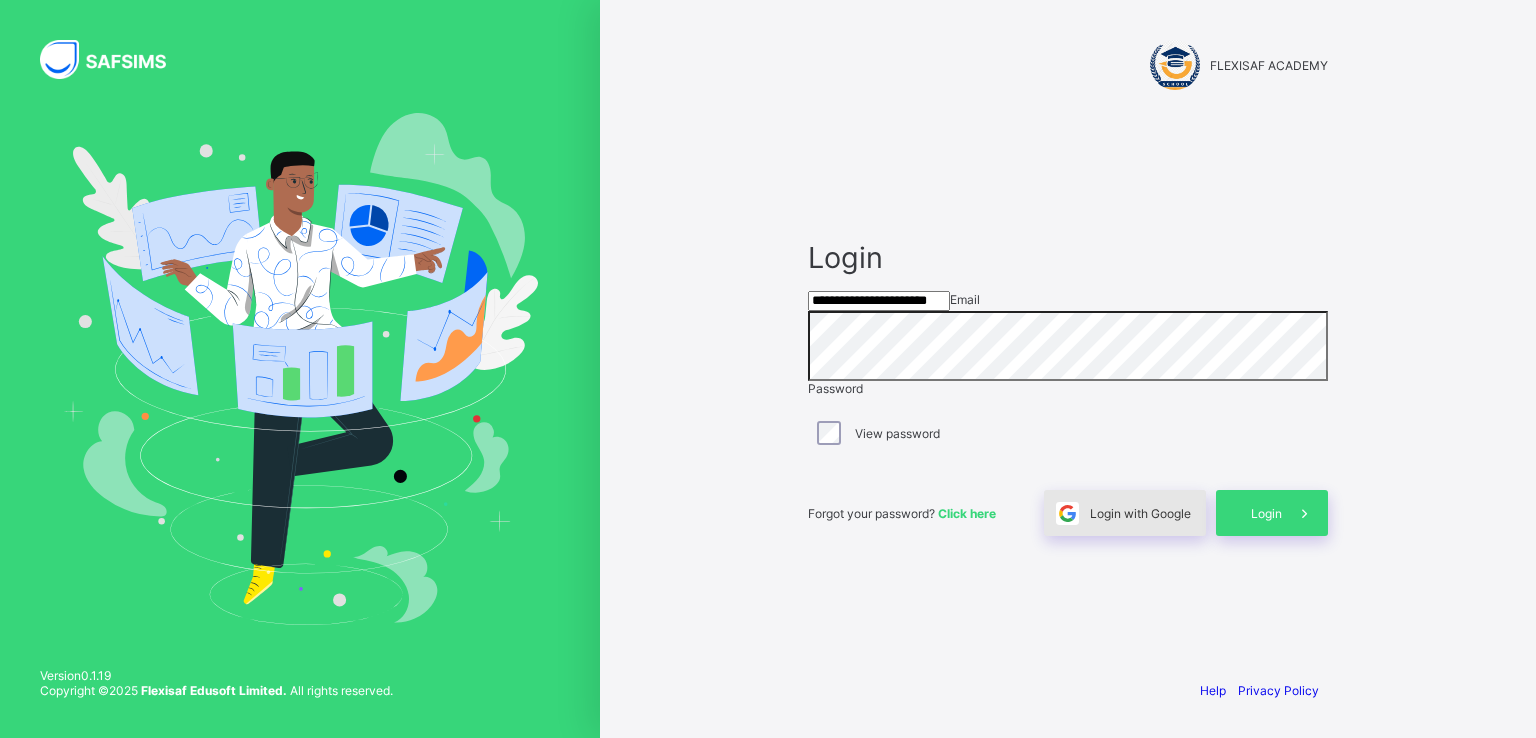 click on "Login with Google" at bounding box center [1140, 513] 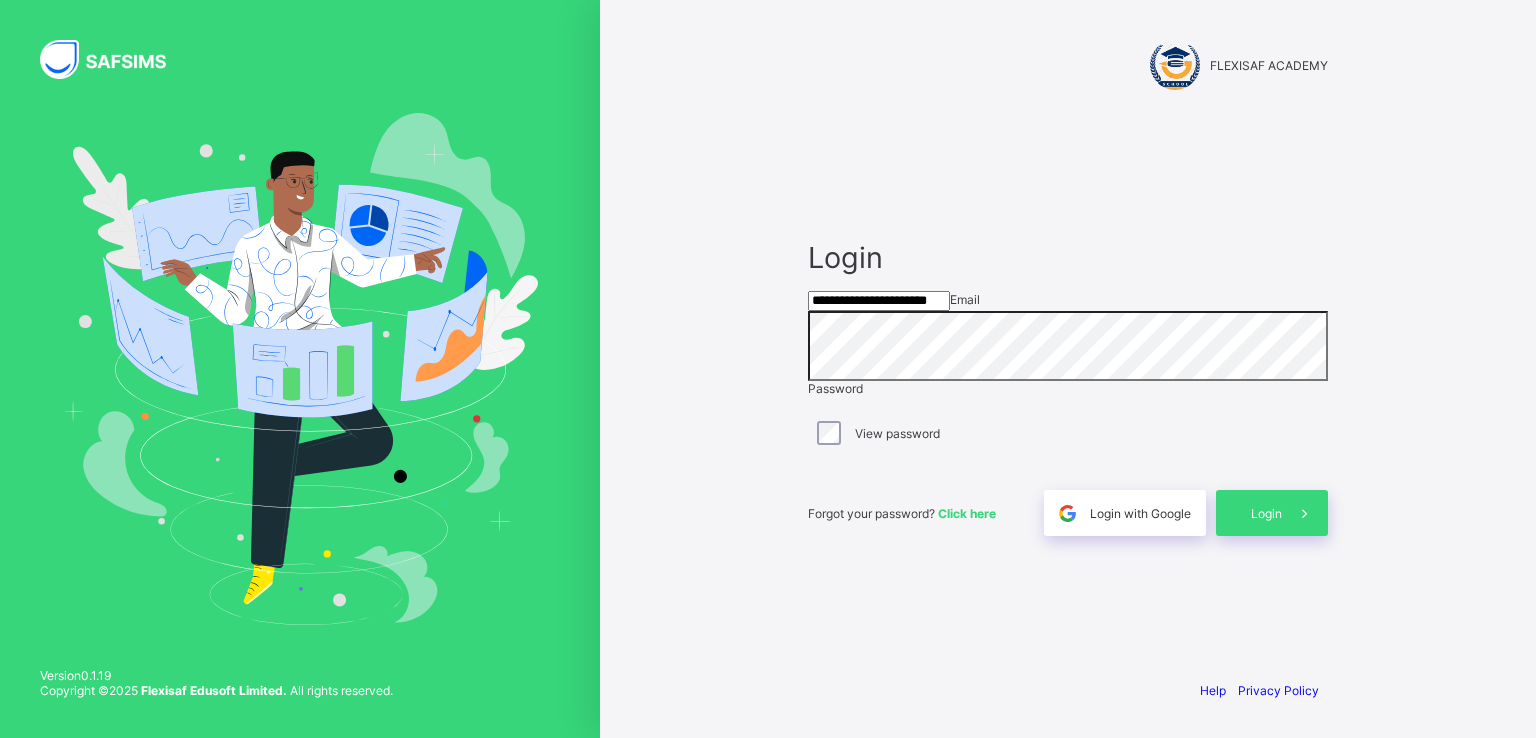 click on "Click here" at bounding box center [967, 513] 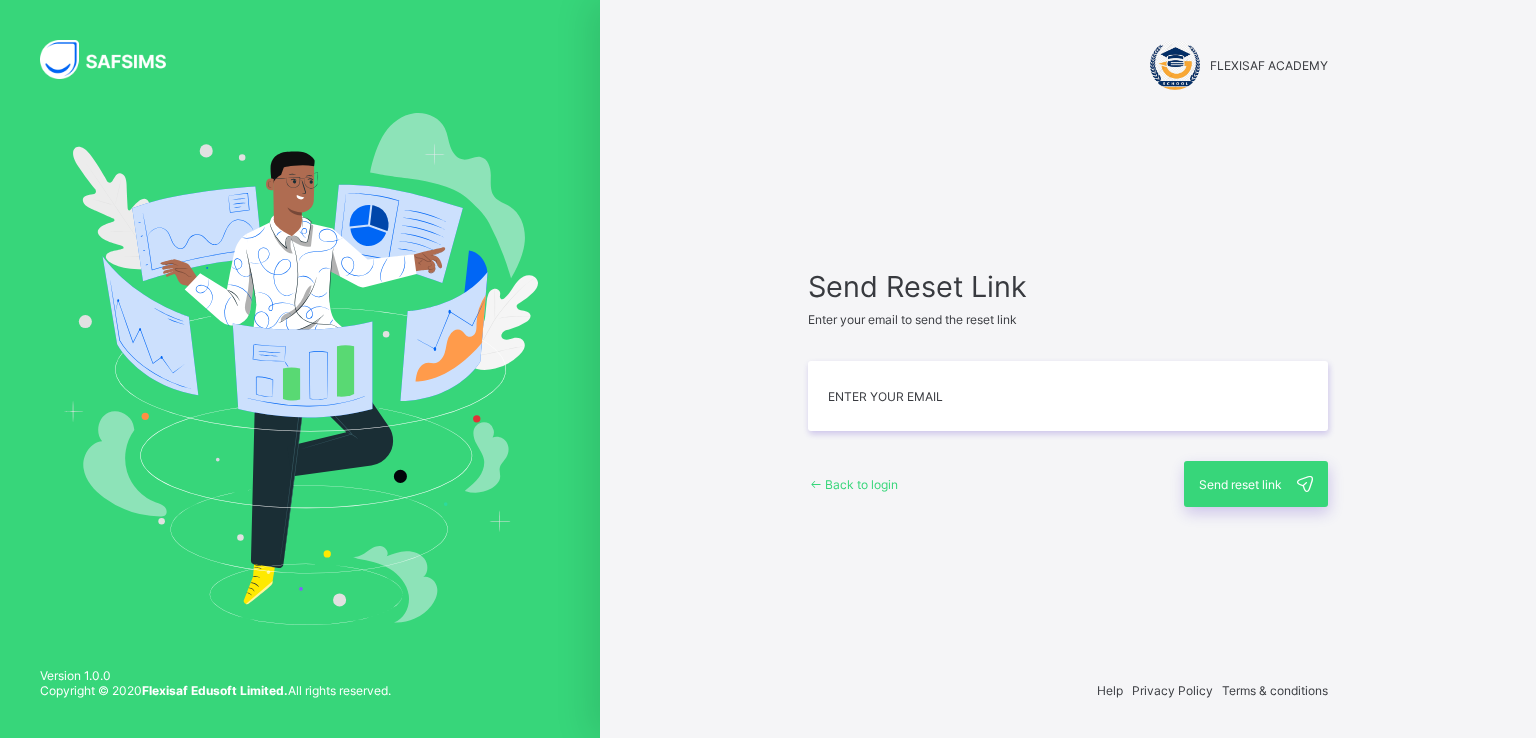 scroll, scrollTop: 0, scrollLeft: 0, axis: both 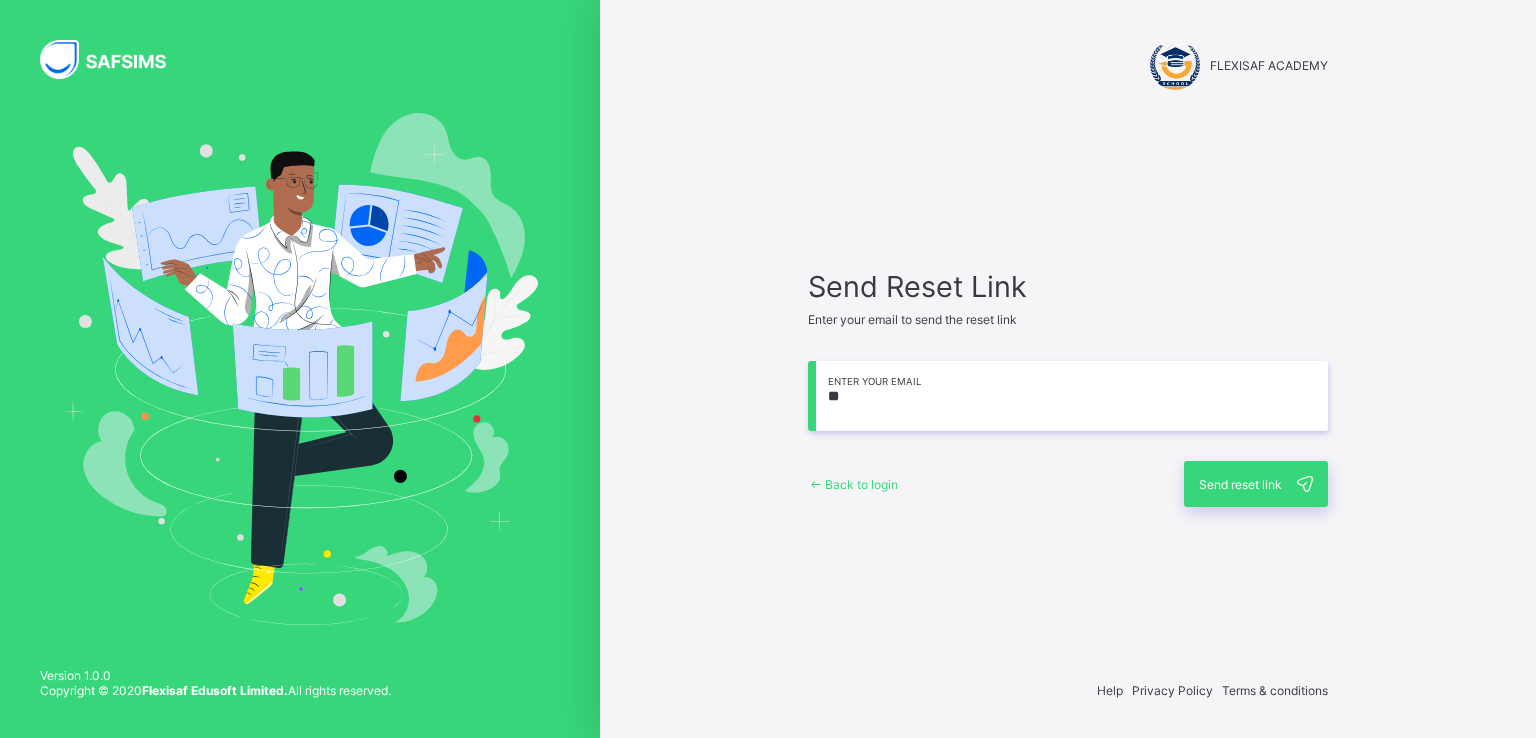 type on "*" 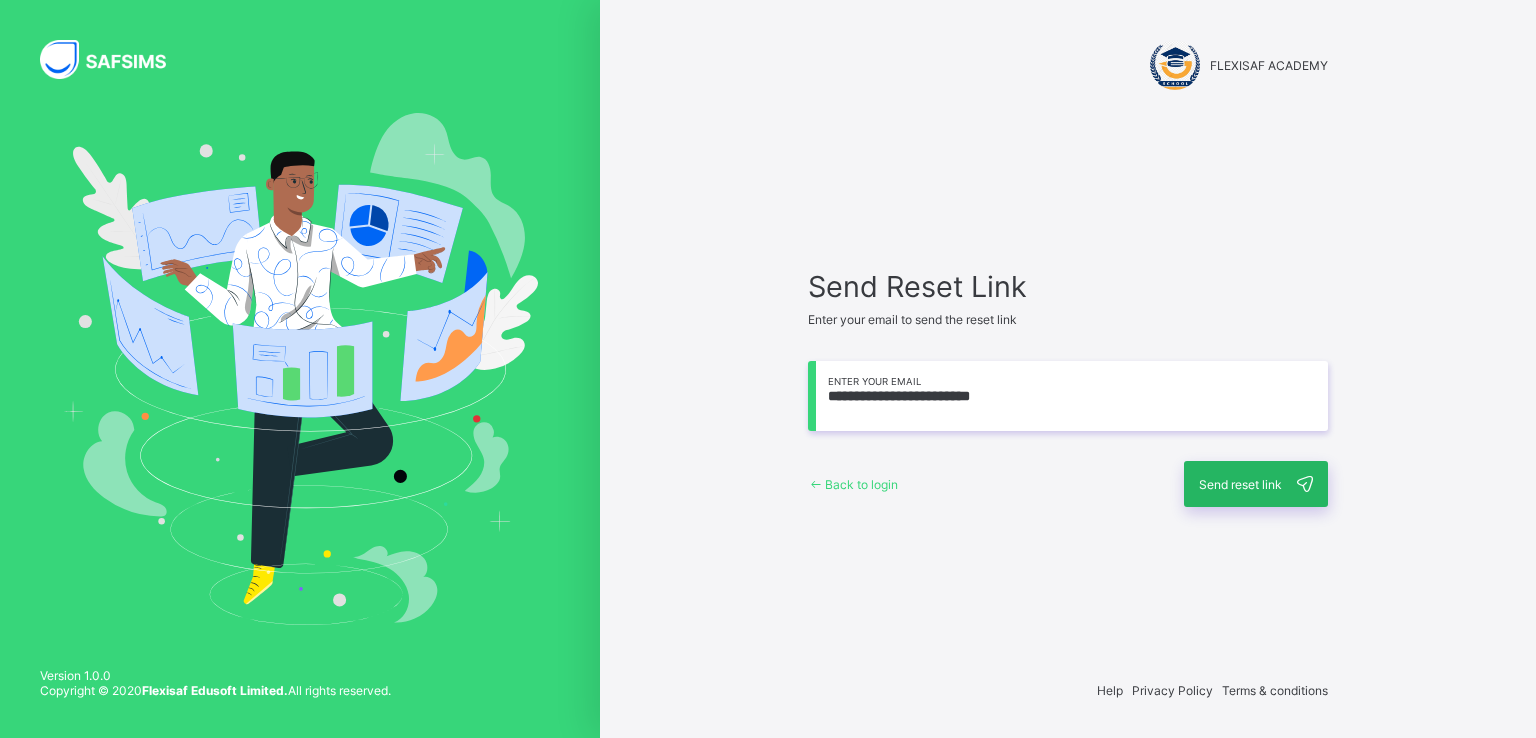 click on "Send reset link" at bounding box center (1240, 484) 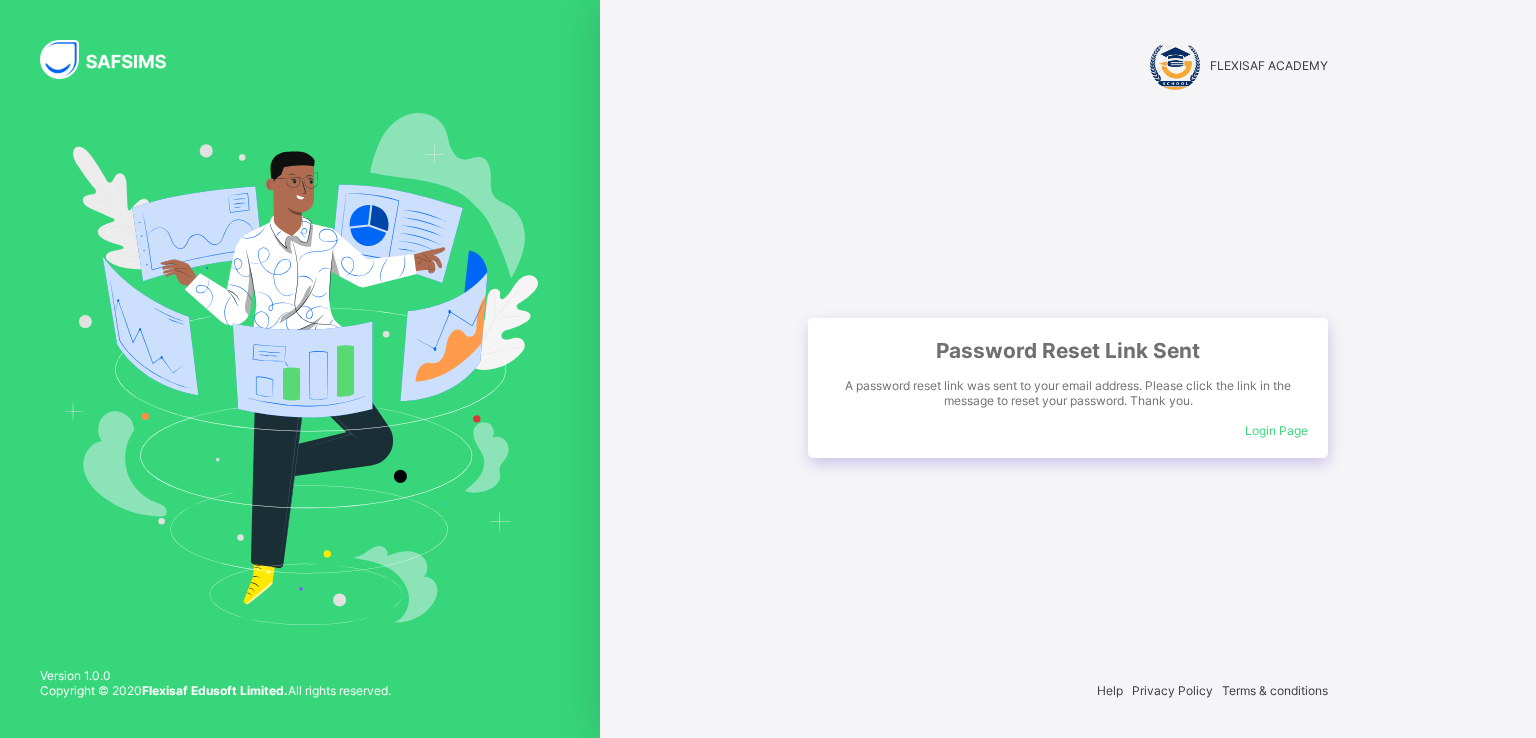 click on "Login Page" at bounding box center [1276, 430] 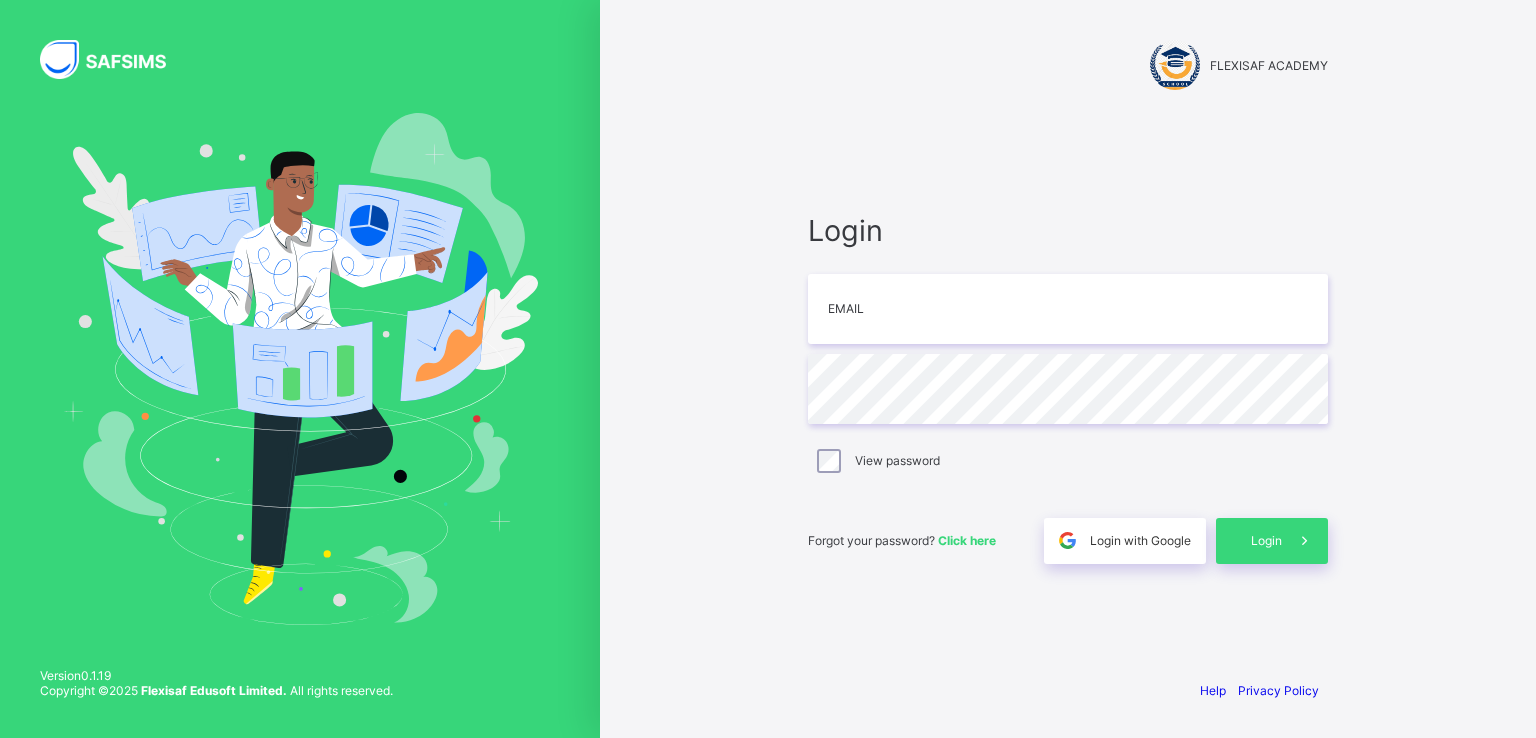 scroll, scrollTop: 0, scrollLeft: 0, axis: both 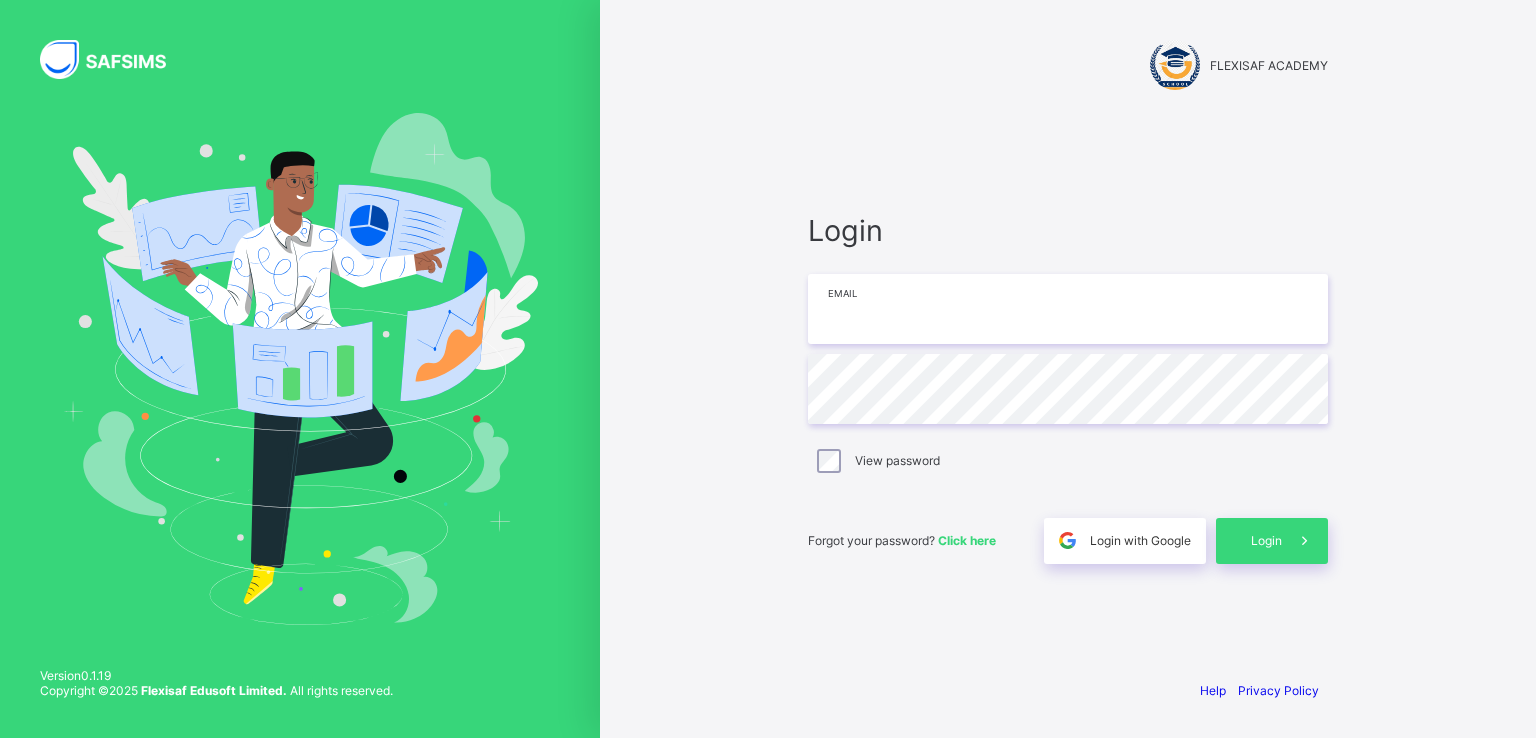 type on "**********" 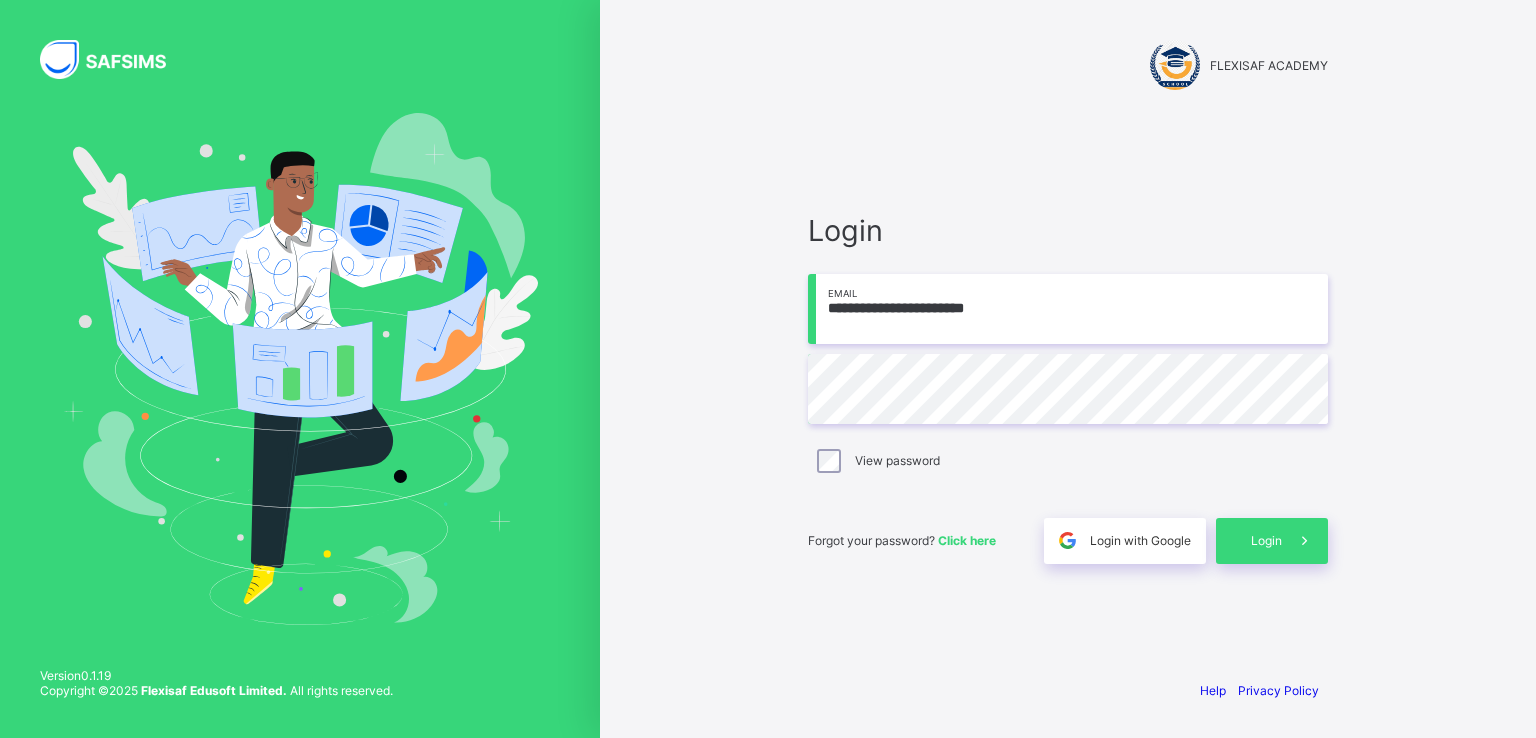 click on "View password" at bounding box center [1068, 461] 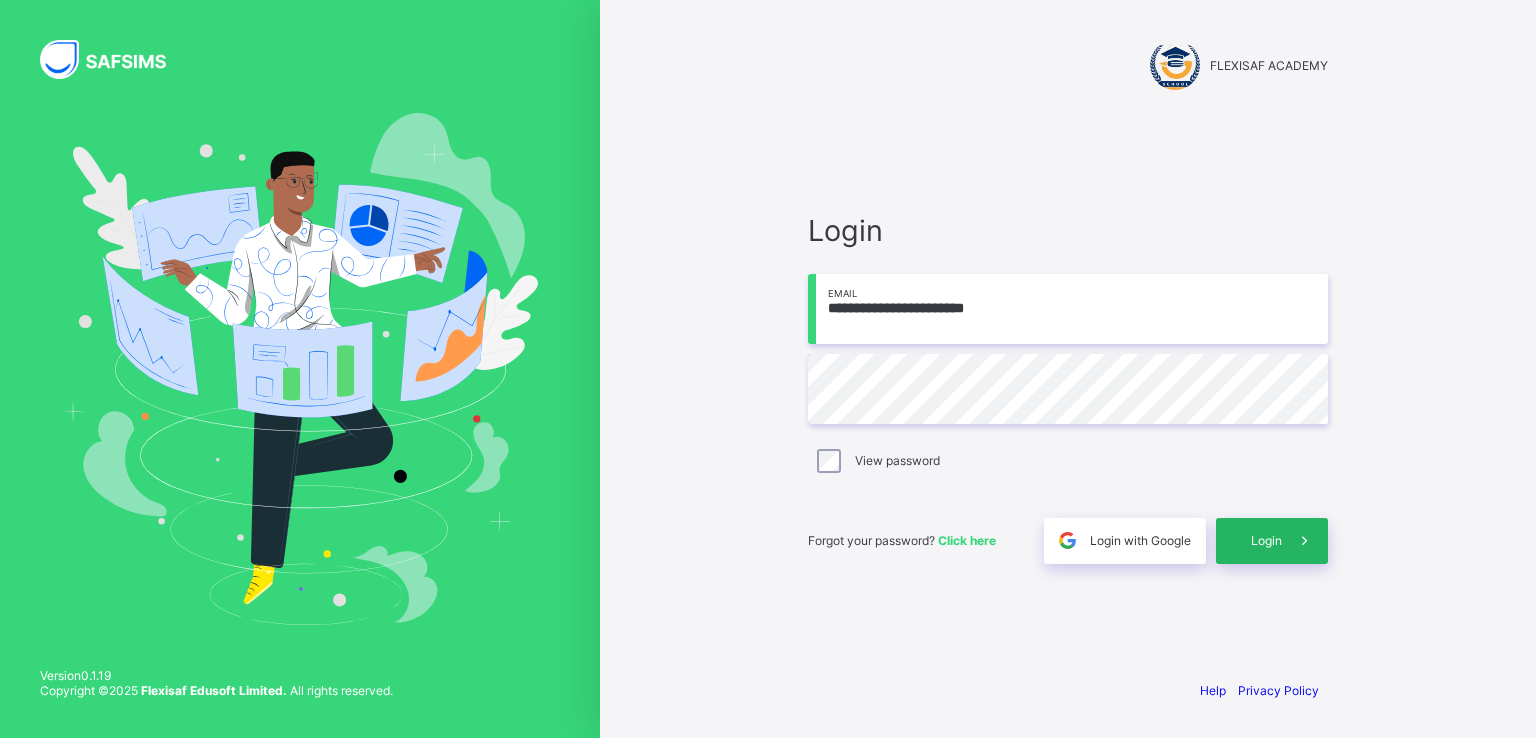 click on "Login" at bounding box center (1272, 541) 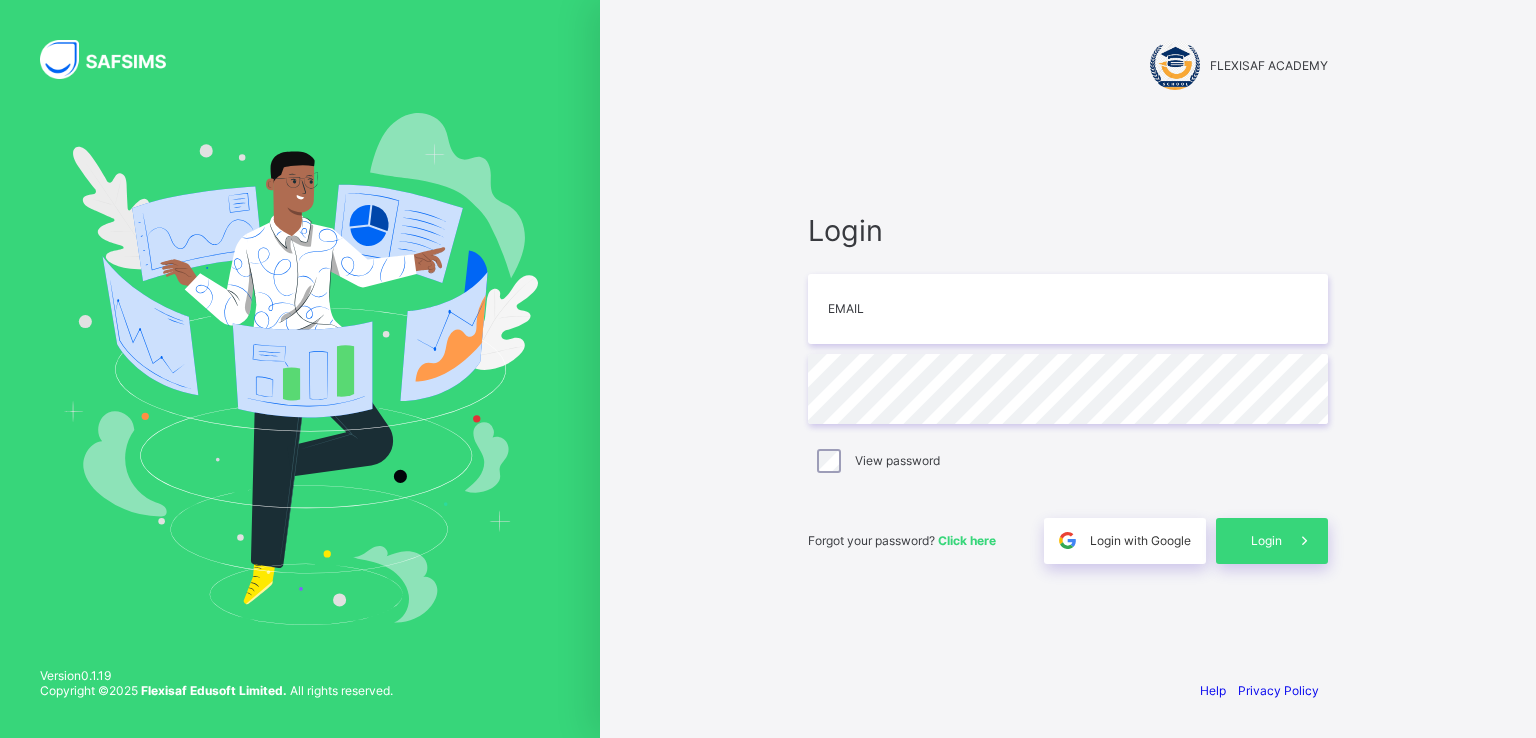 scroll, scrollTop: 0, scrollLeft: 0, axis: both 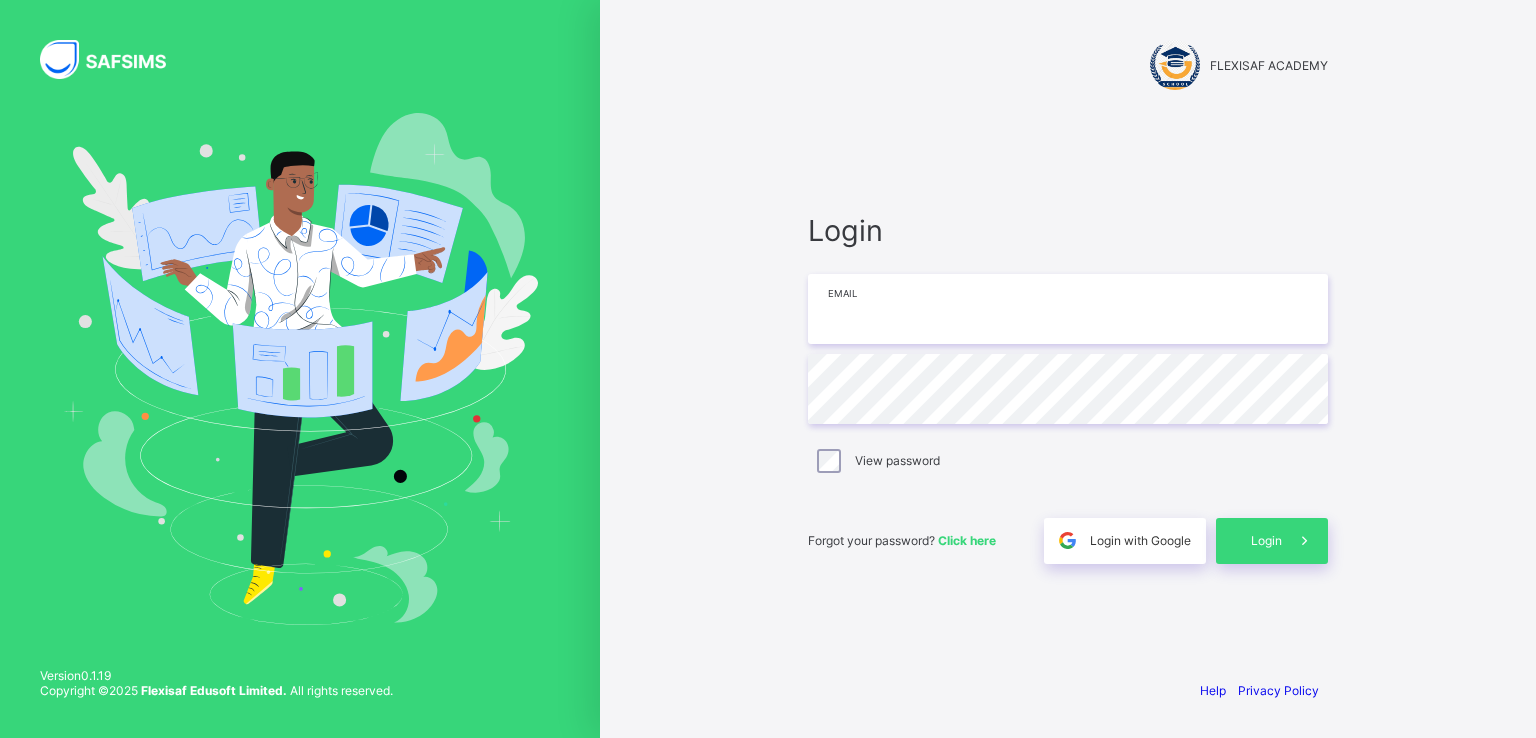 type on "**********" 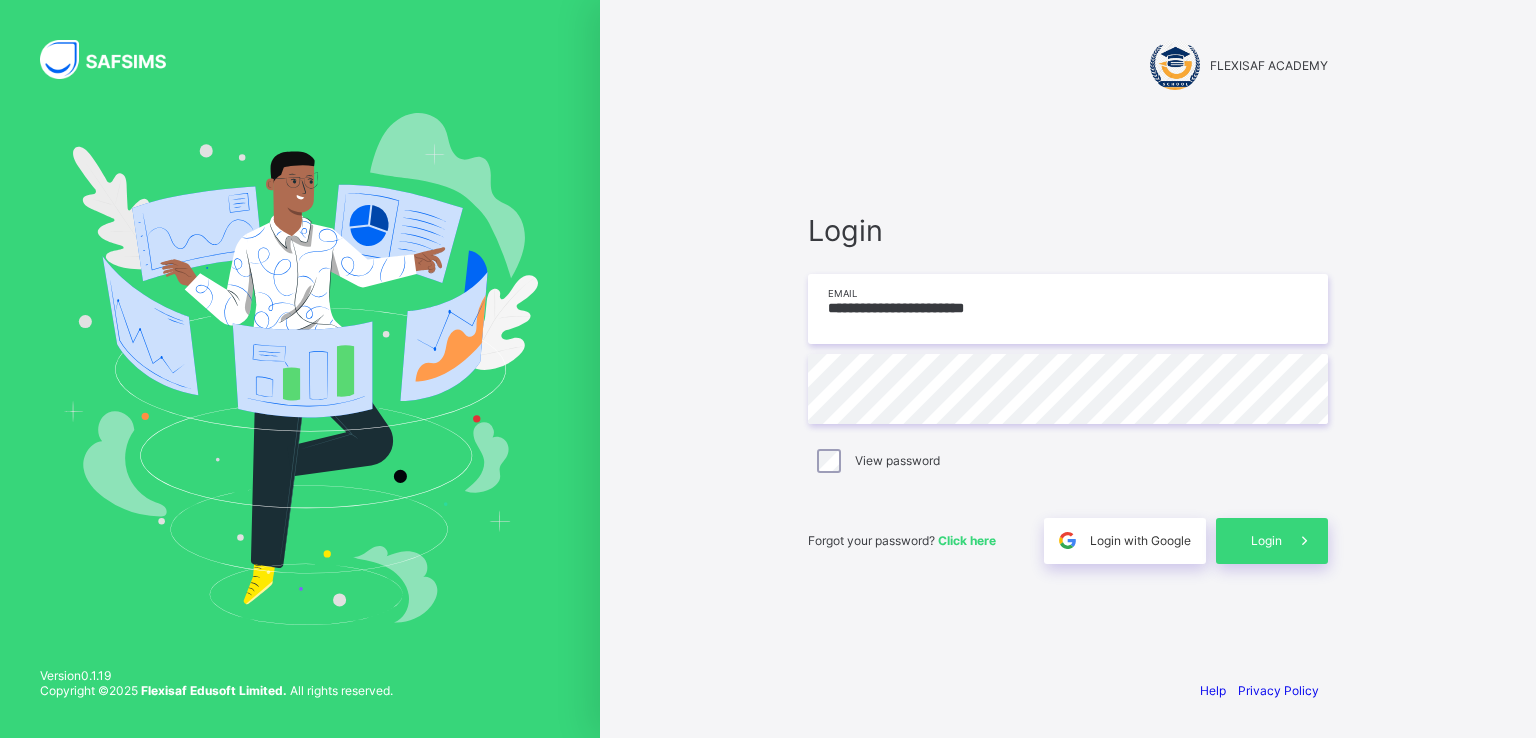 click on "**********" at bounding box center (1068, 309) 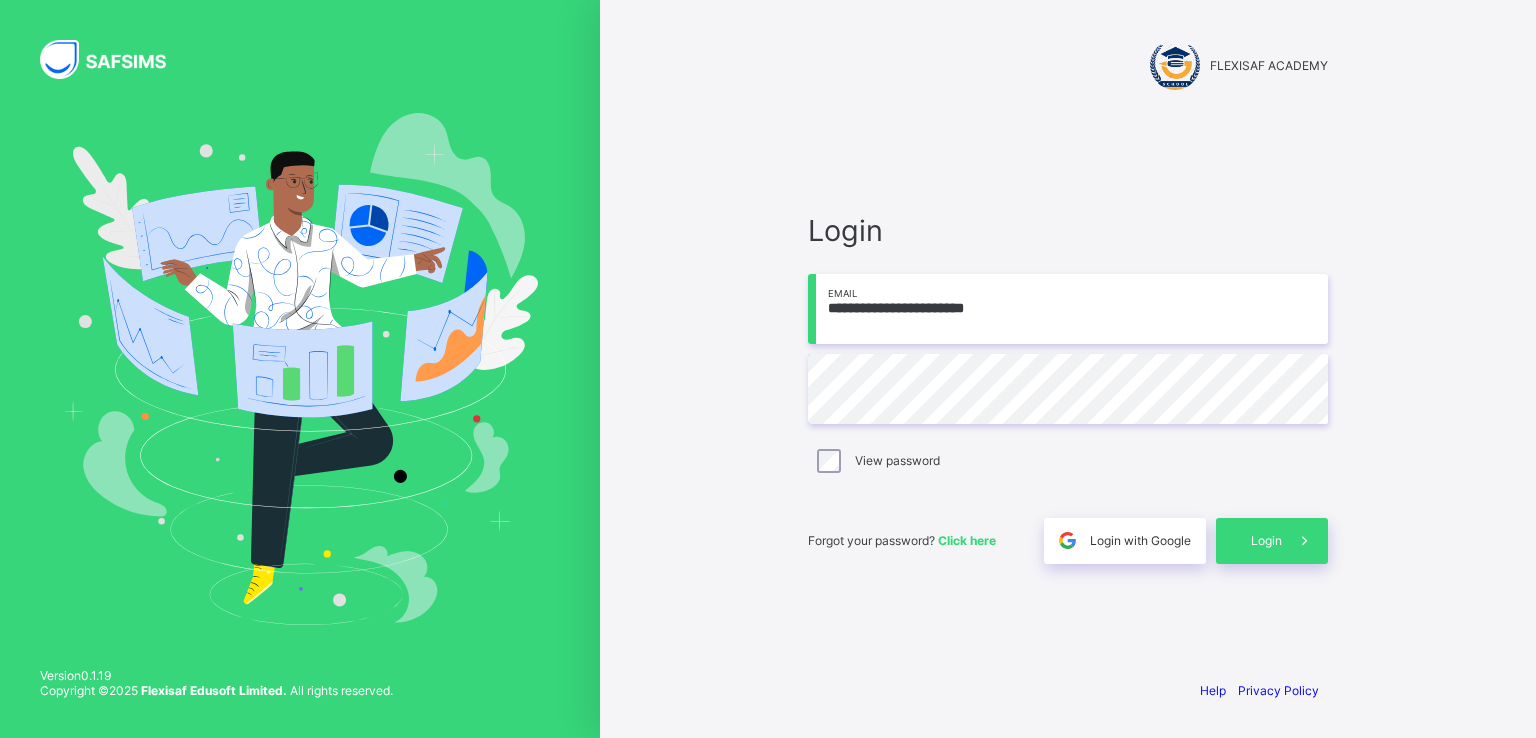 click on "**********" at bounding box center (1068, 388) 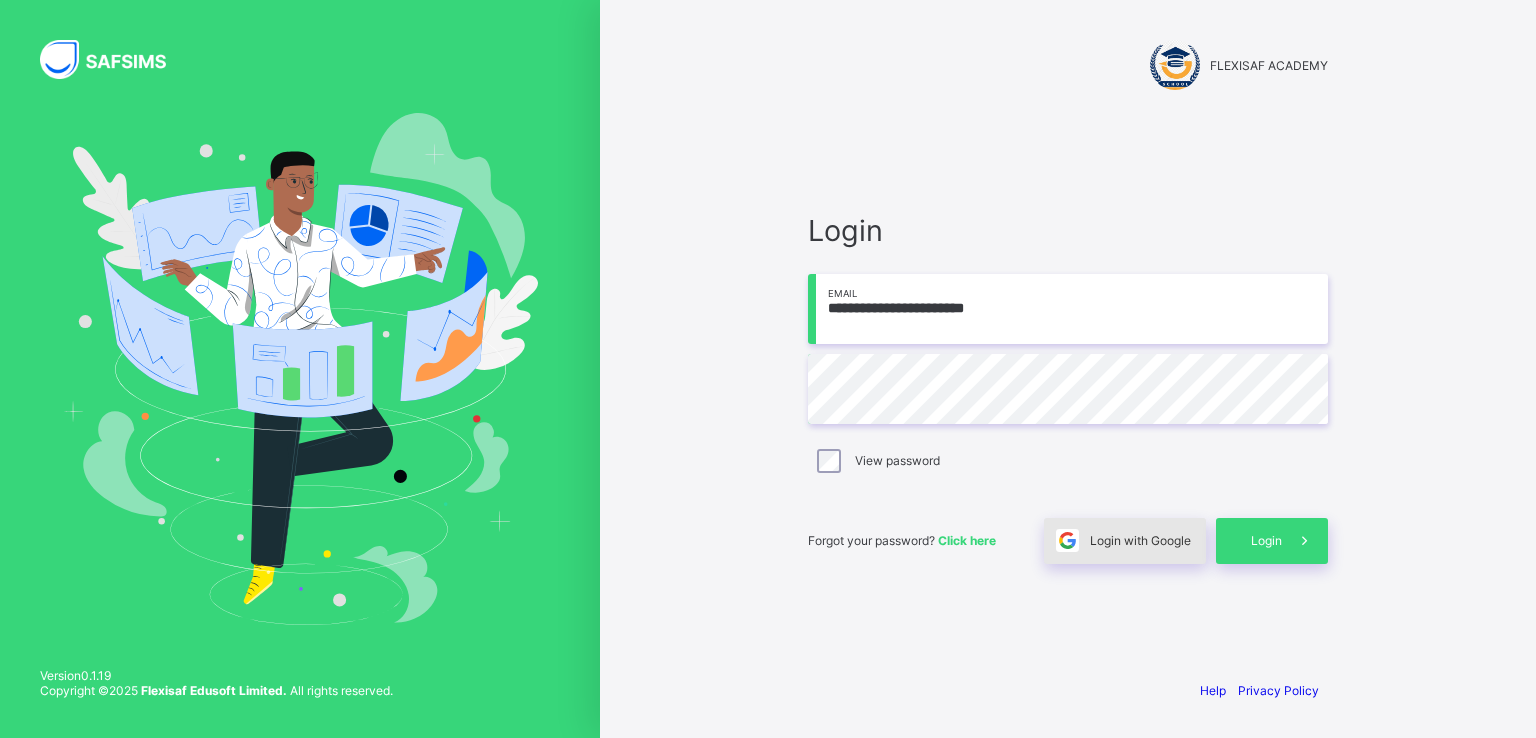 click on "Login with Google" at bounding box center [1140, 540] 